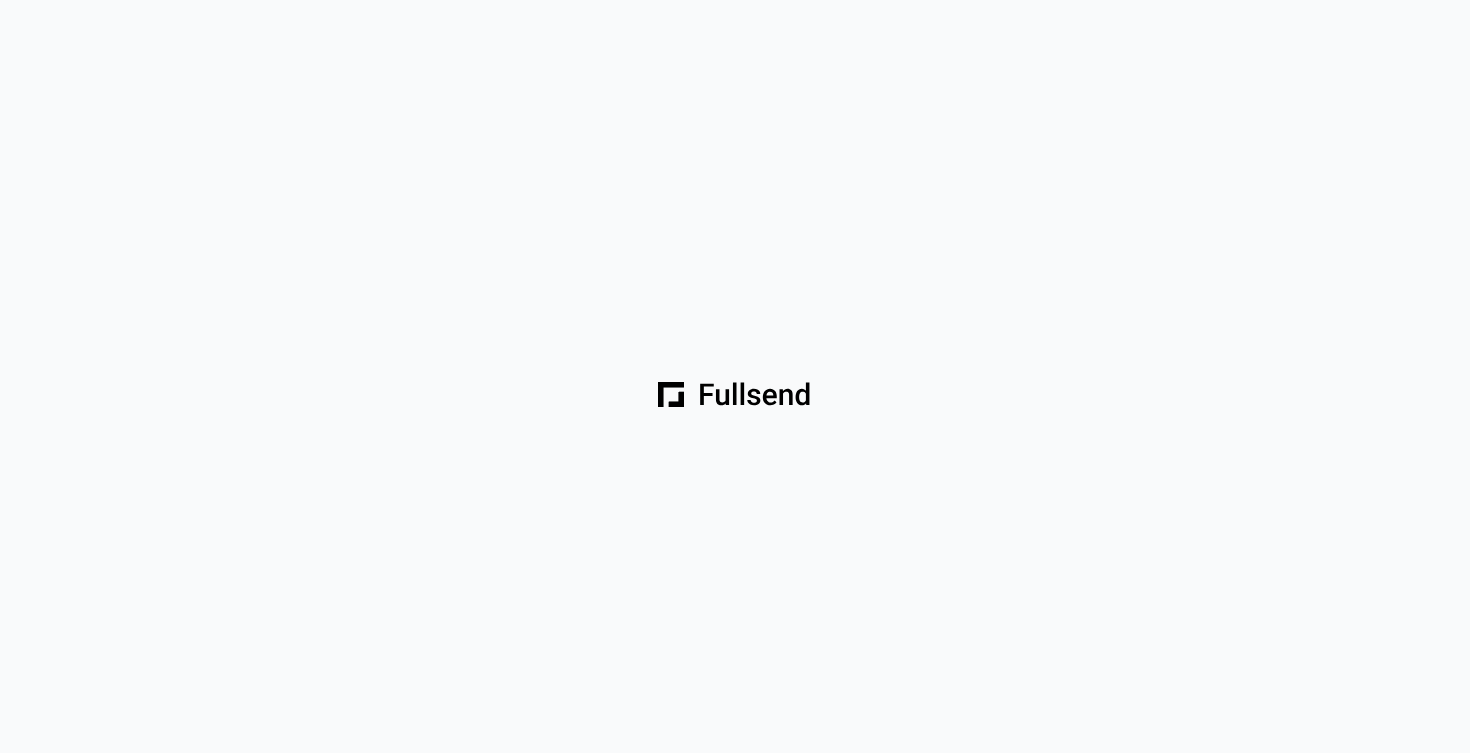 scroll, scrollTop: 0, scrollLeft: 0, axis: both 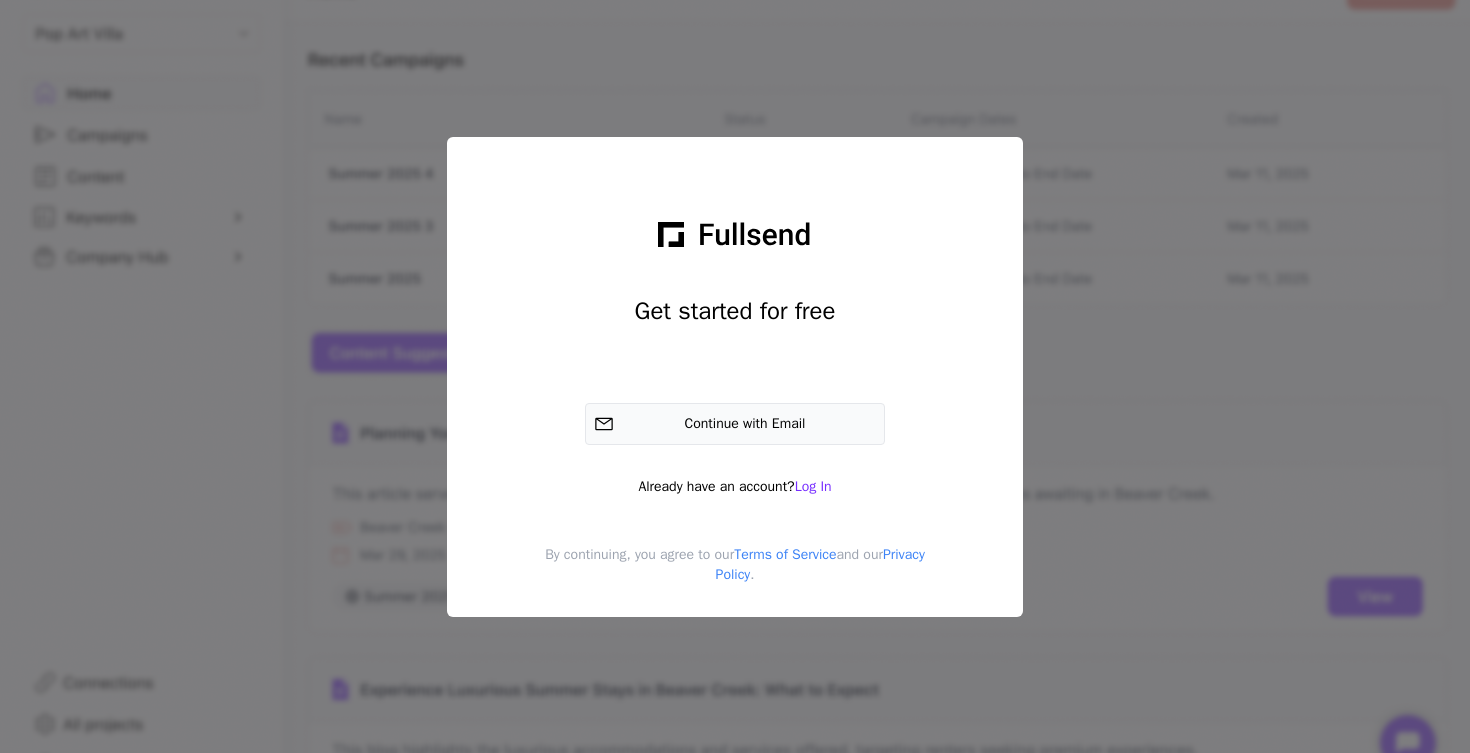 click on "Continue with Email" at bounding box center [749, 424] 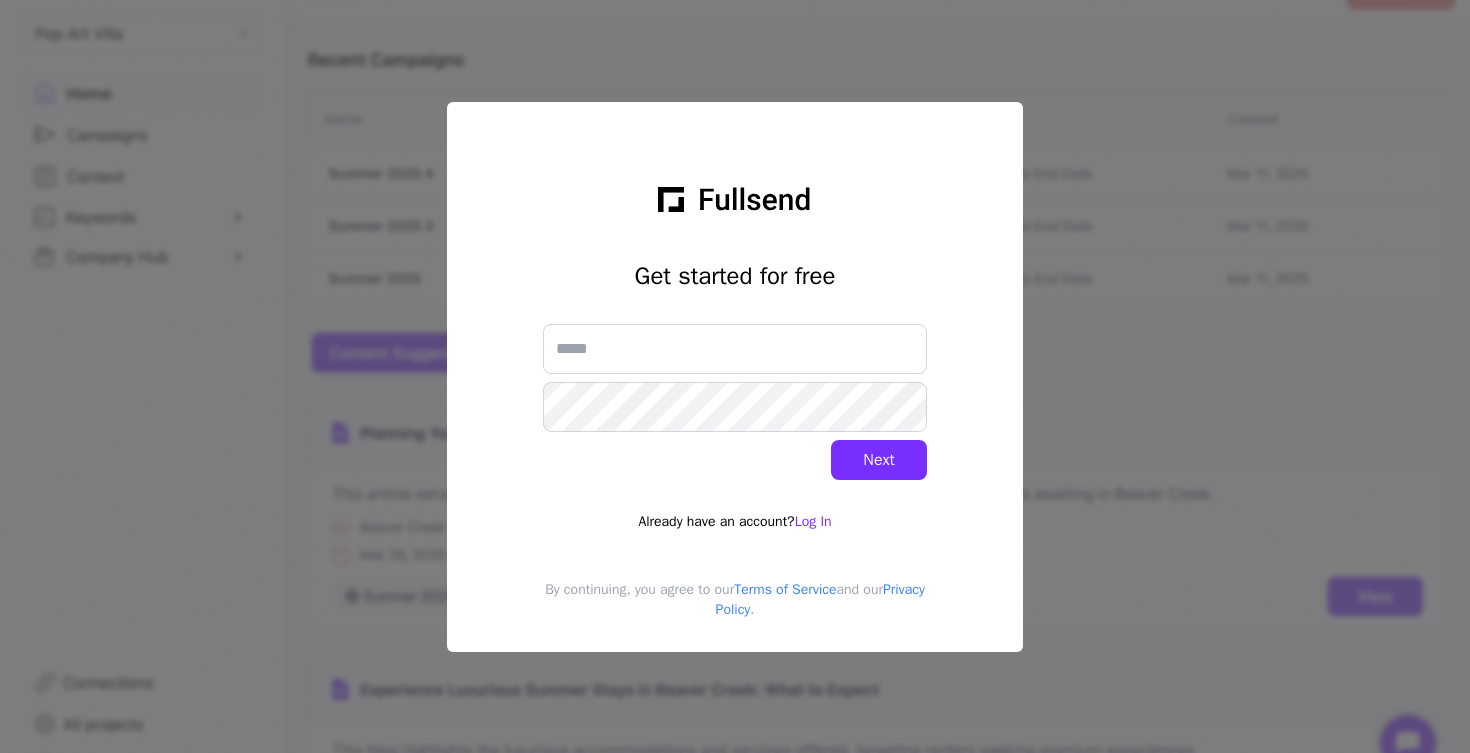 click on "Get started for free  Next  Already have an account?  Log In" at bounding box center [735, 396] 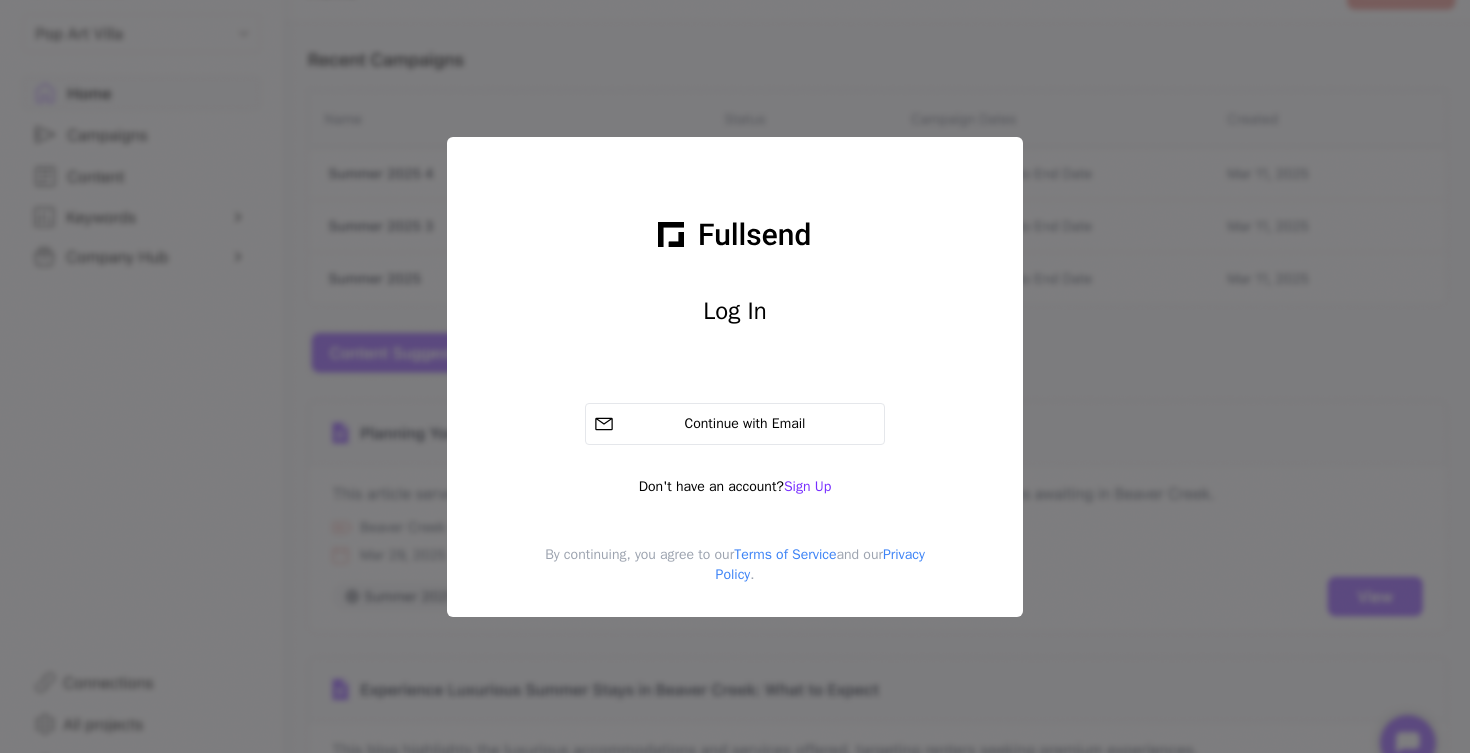 click at bounding box center [735, 379] 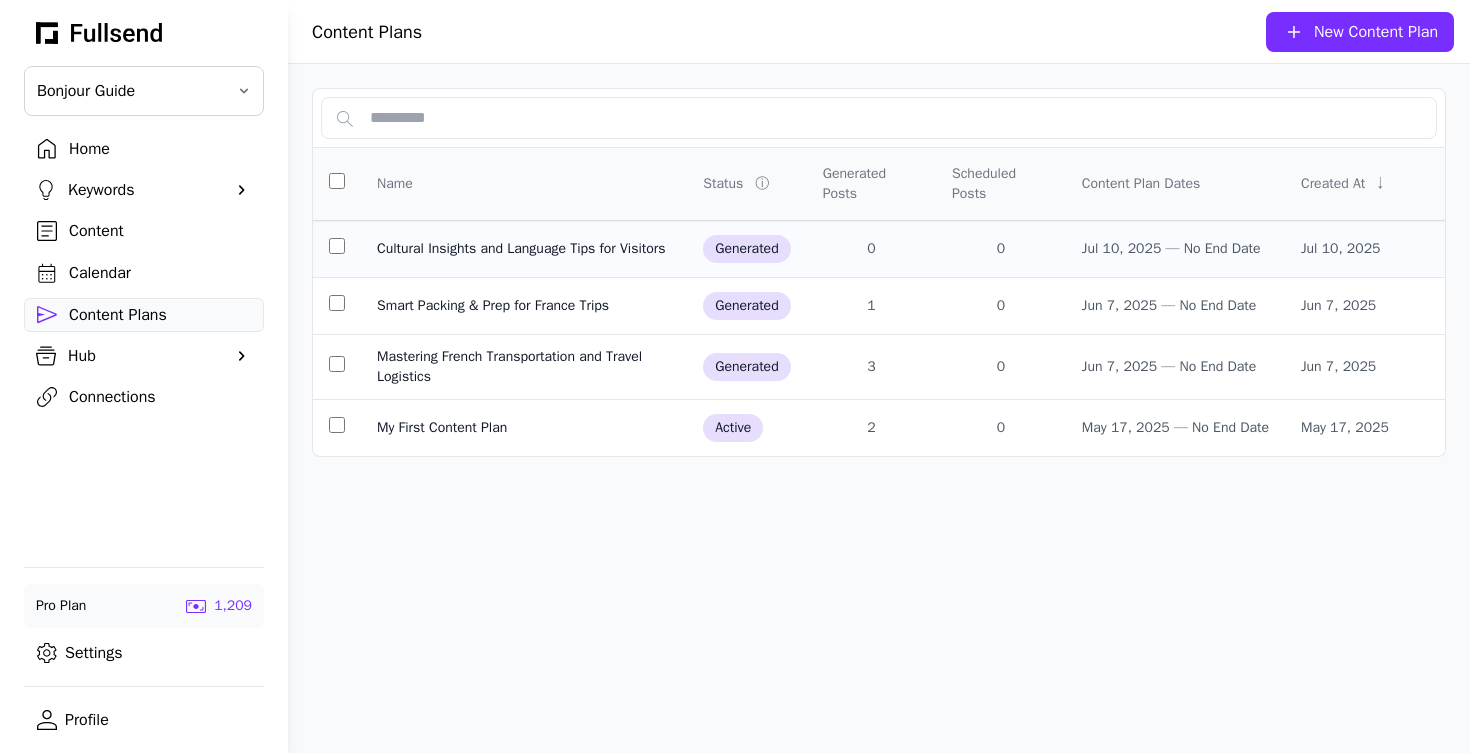click on "Cultural Insights and Language Tips for Visitors" 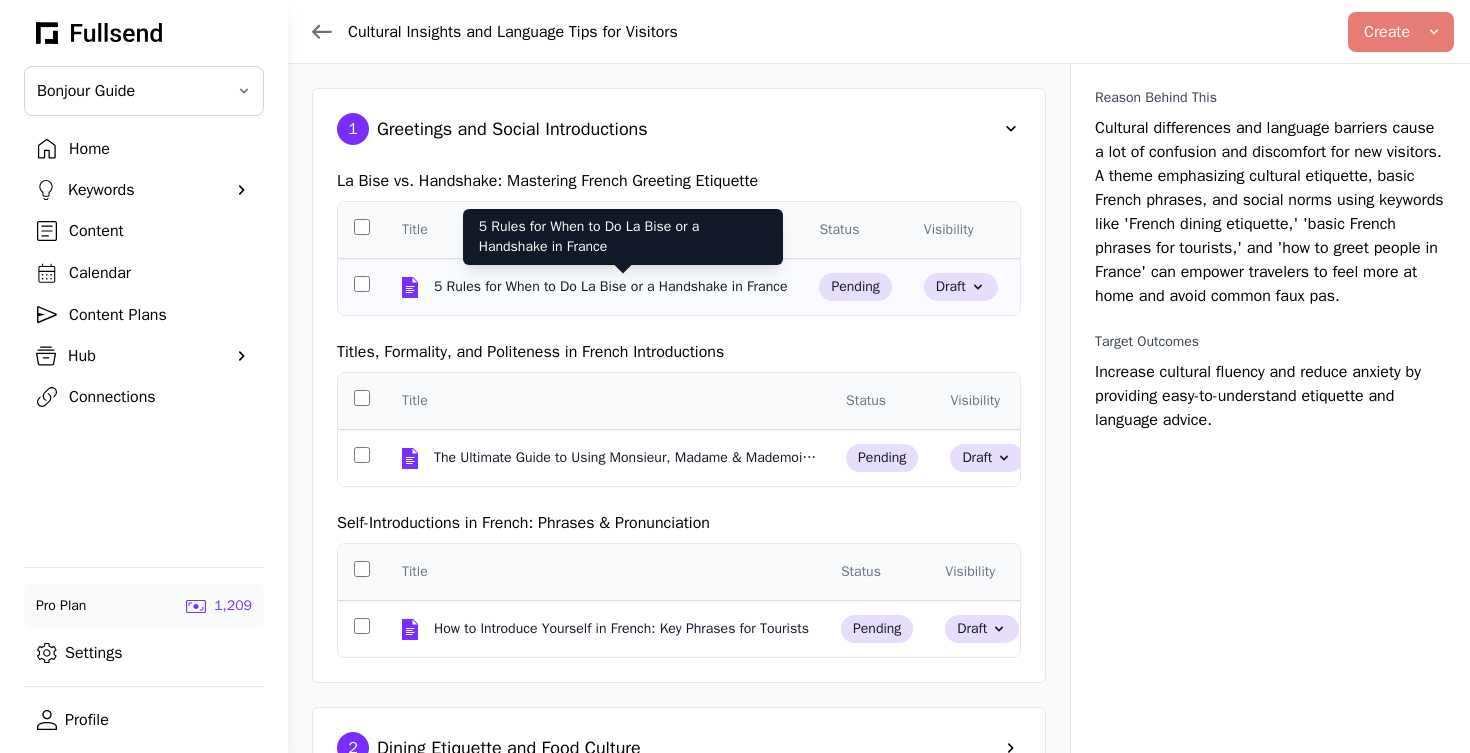 click on "5 Rules for When to Do La Bise or a Handshake in France" at bounding box center [612, 287] 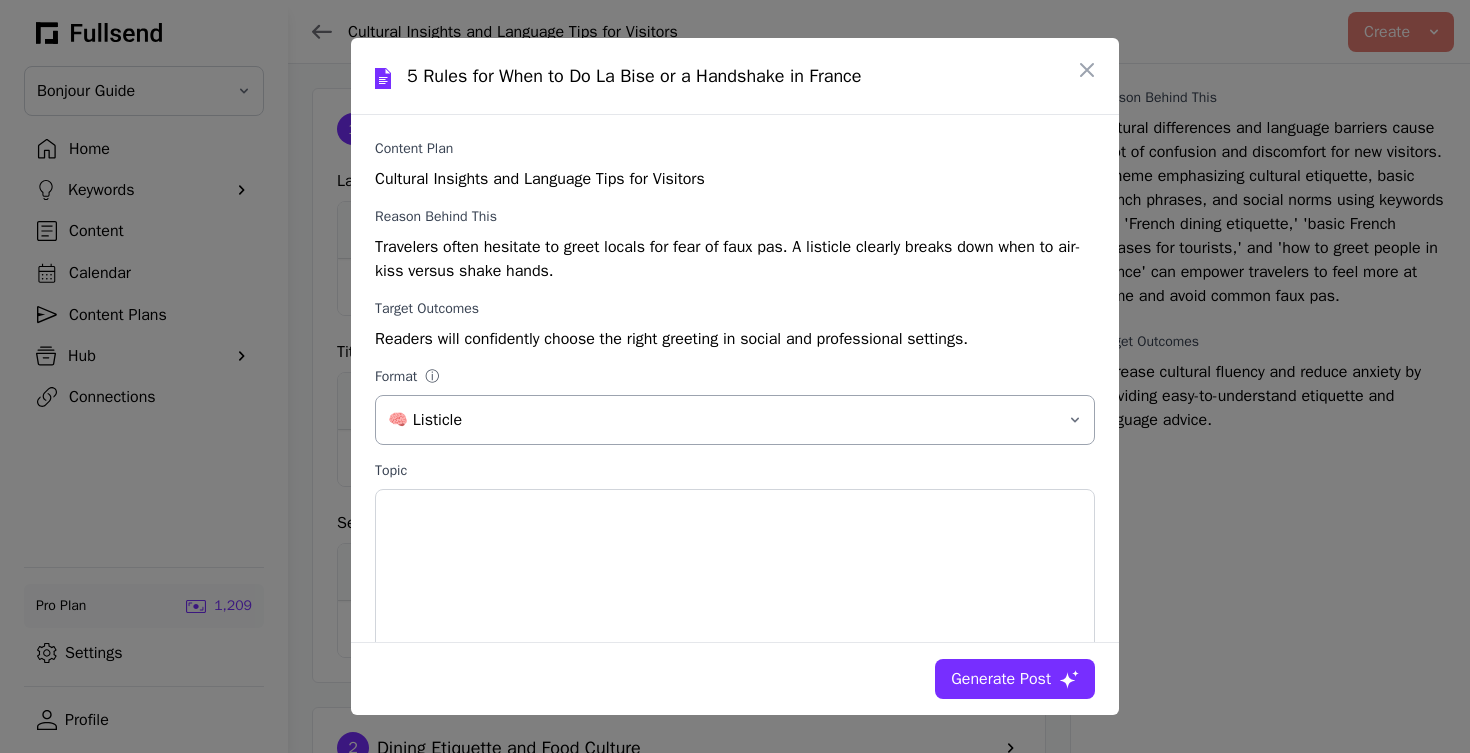 click on "🧠 Listicle" at bounding box center (721, 420) 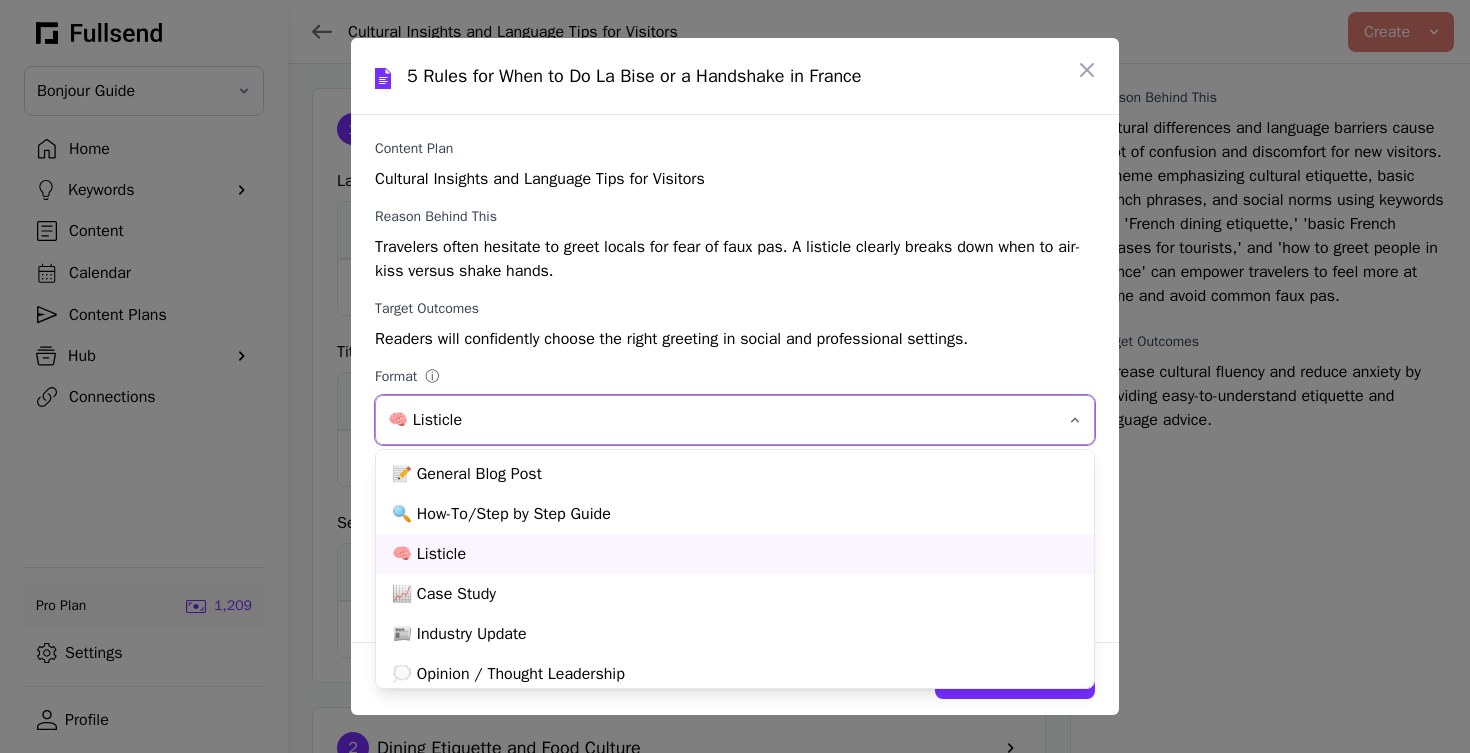 click on "🧠 Listicle" at bounding box center (721, 420) 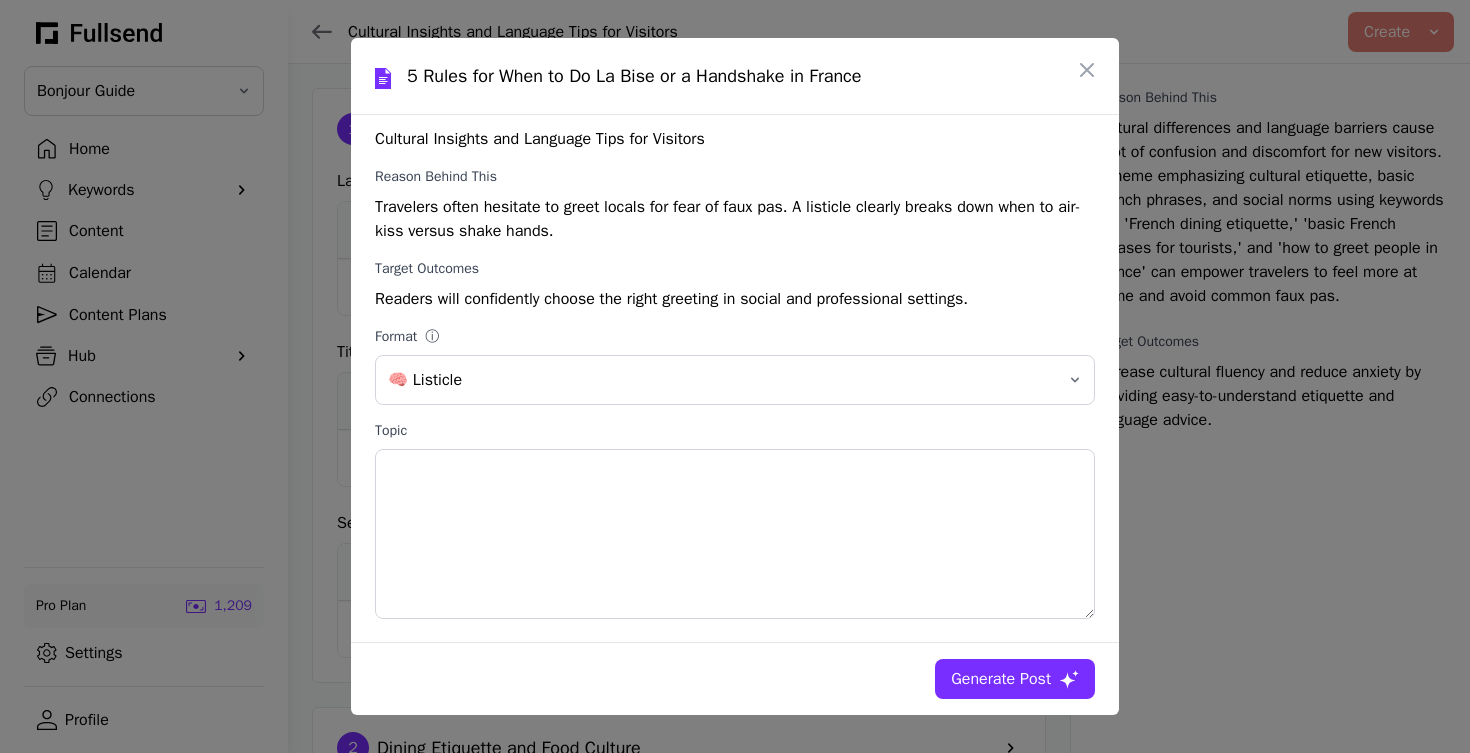 scroll, scrollTop: 40, scrollLeft: 0, axis: vertical 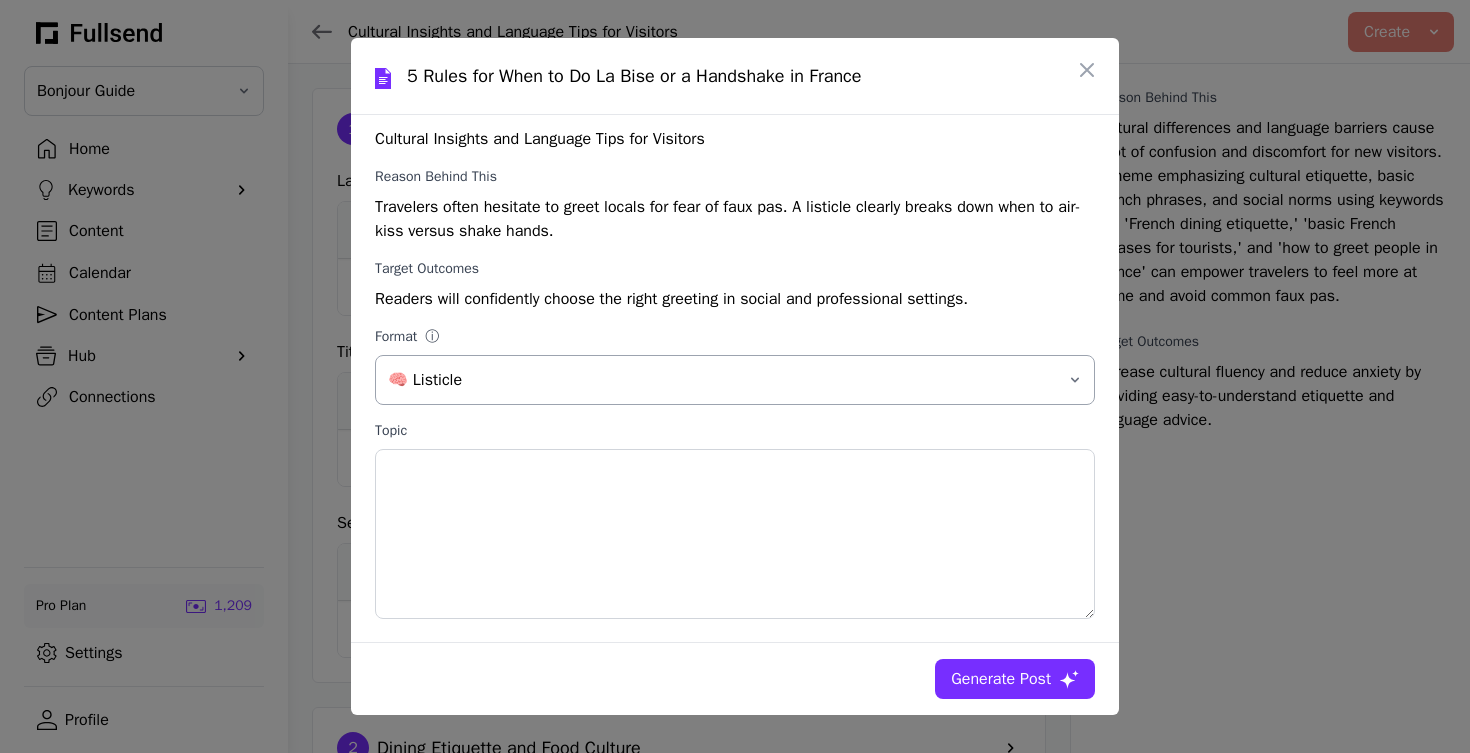 click on "🧠 Listicle" at bounding box center [721, 380] 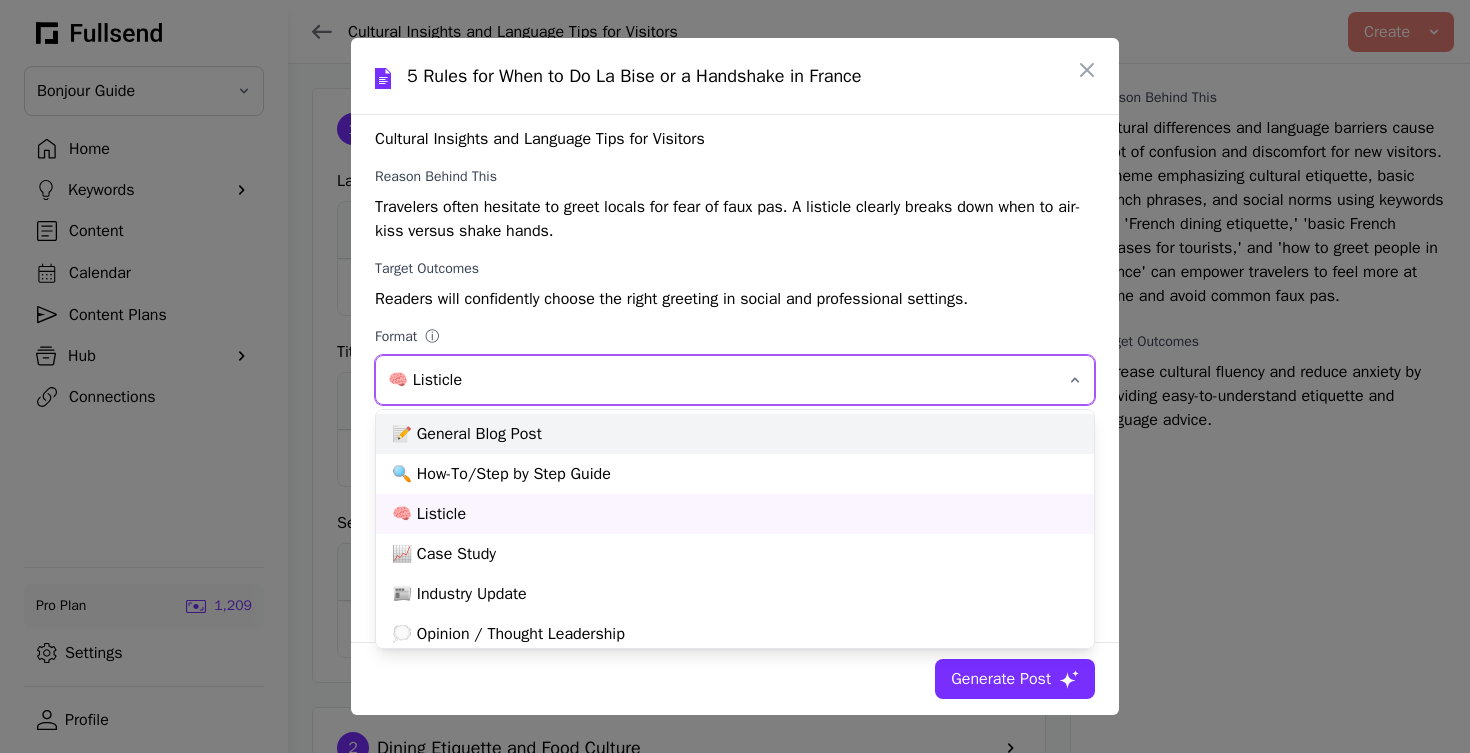 click on "📝 General Blog Post" at bounding box center (735, 434) 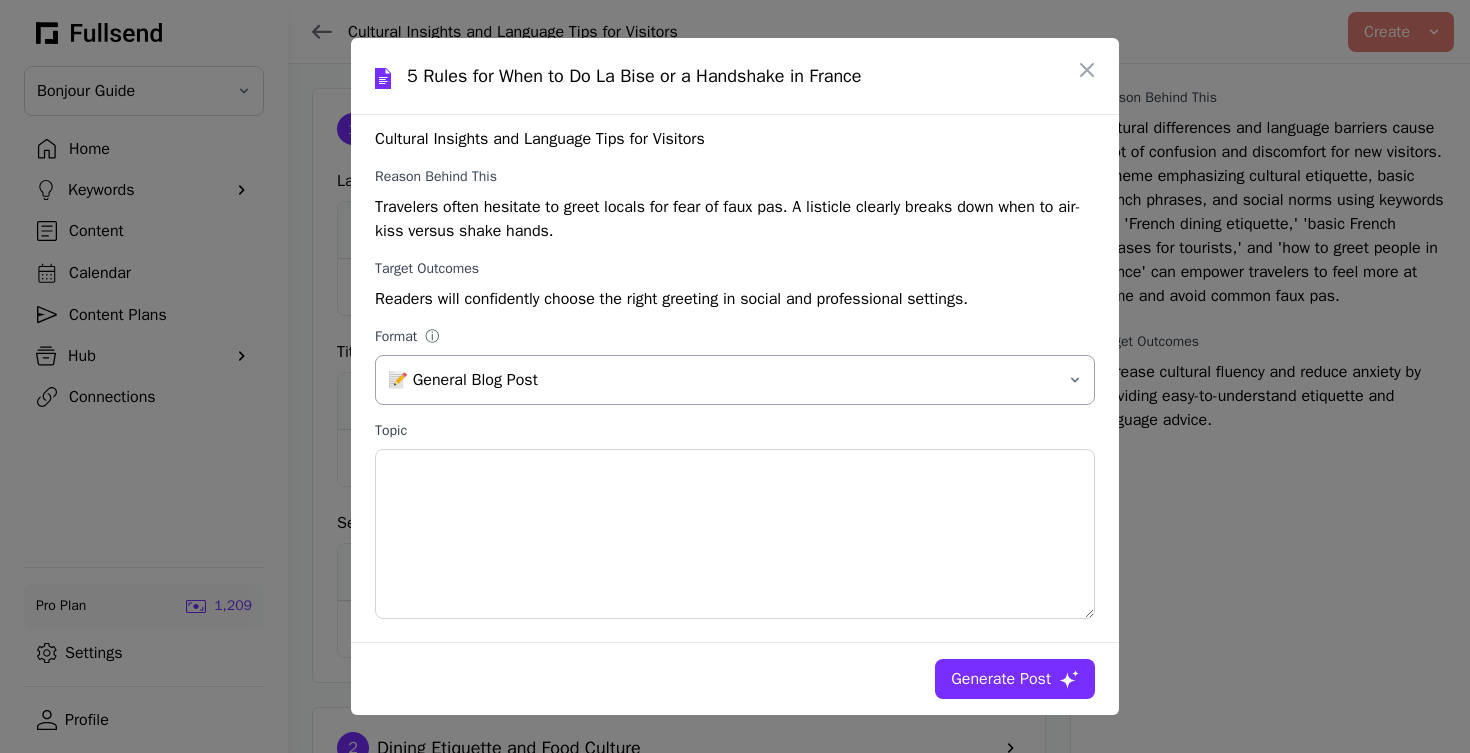 click on "📝 General Blog Post" at bounding box center [721, 380] 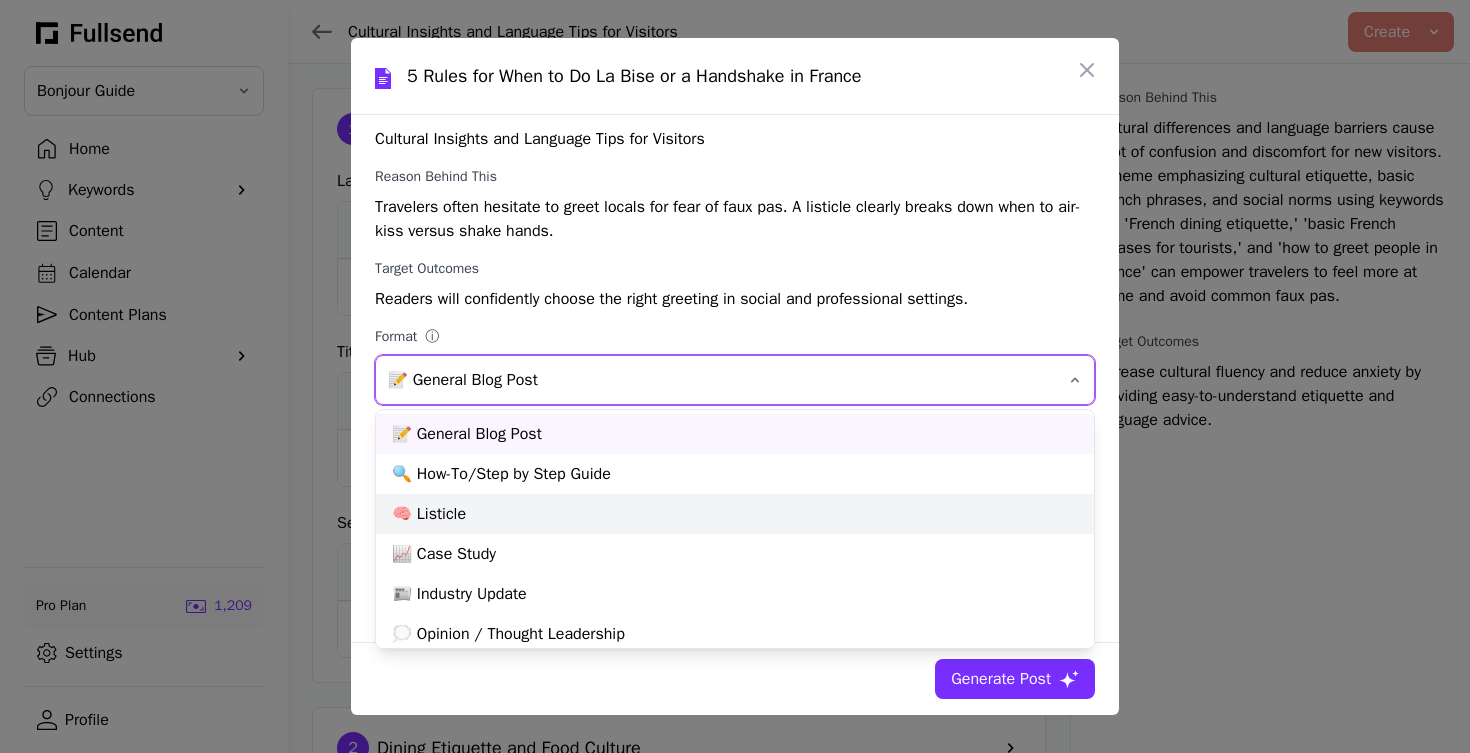 click on "🧠 Listicle" at bounding box center [735, 514] 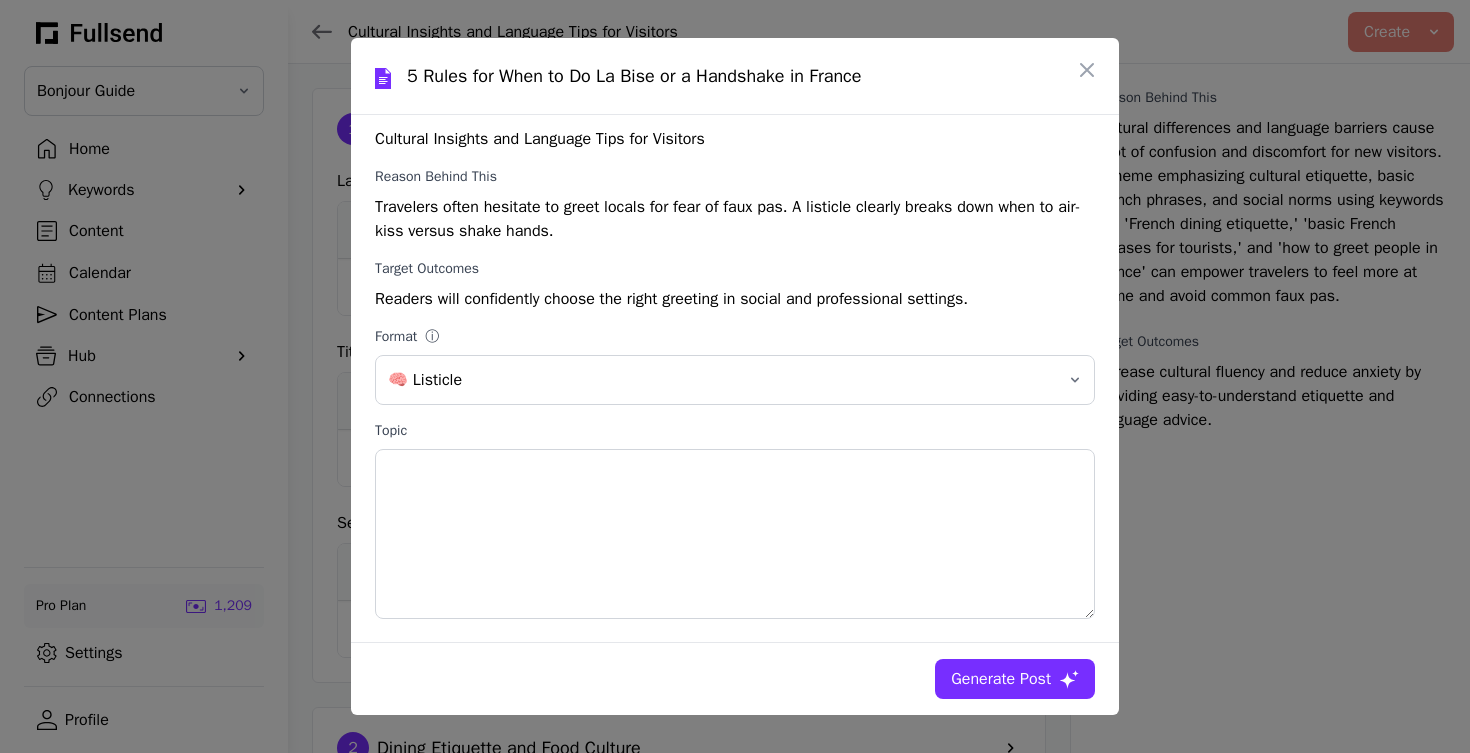 click on "Generate Post" at bounding box center (1001, 679) 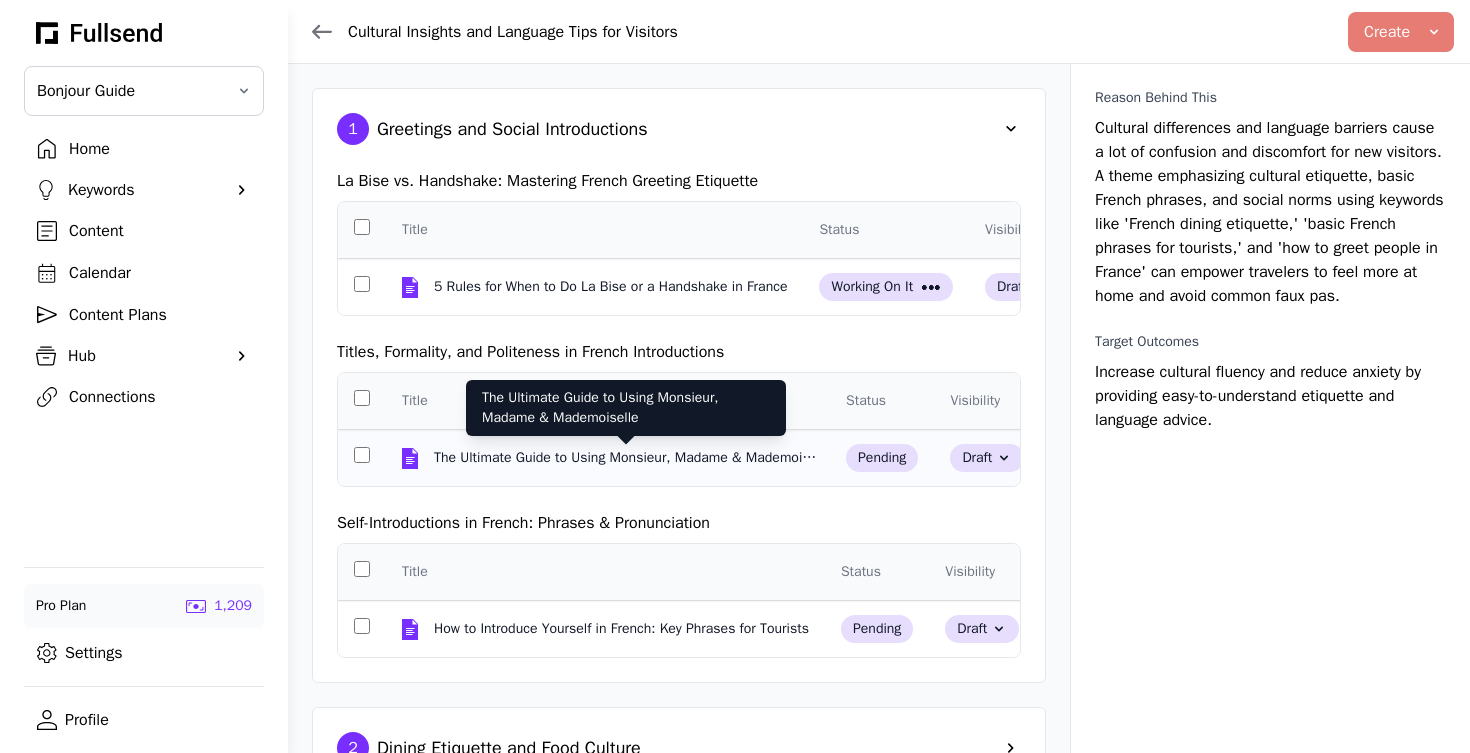 click on "The Ultimate Guide to Using Monsieur, Madame & Mademoiselle" at bounding box center [626, 458] 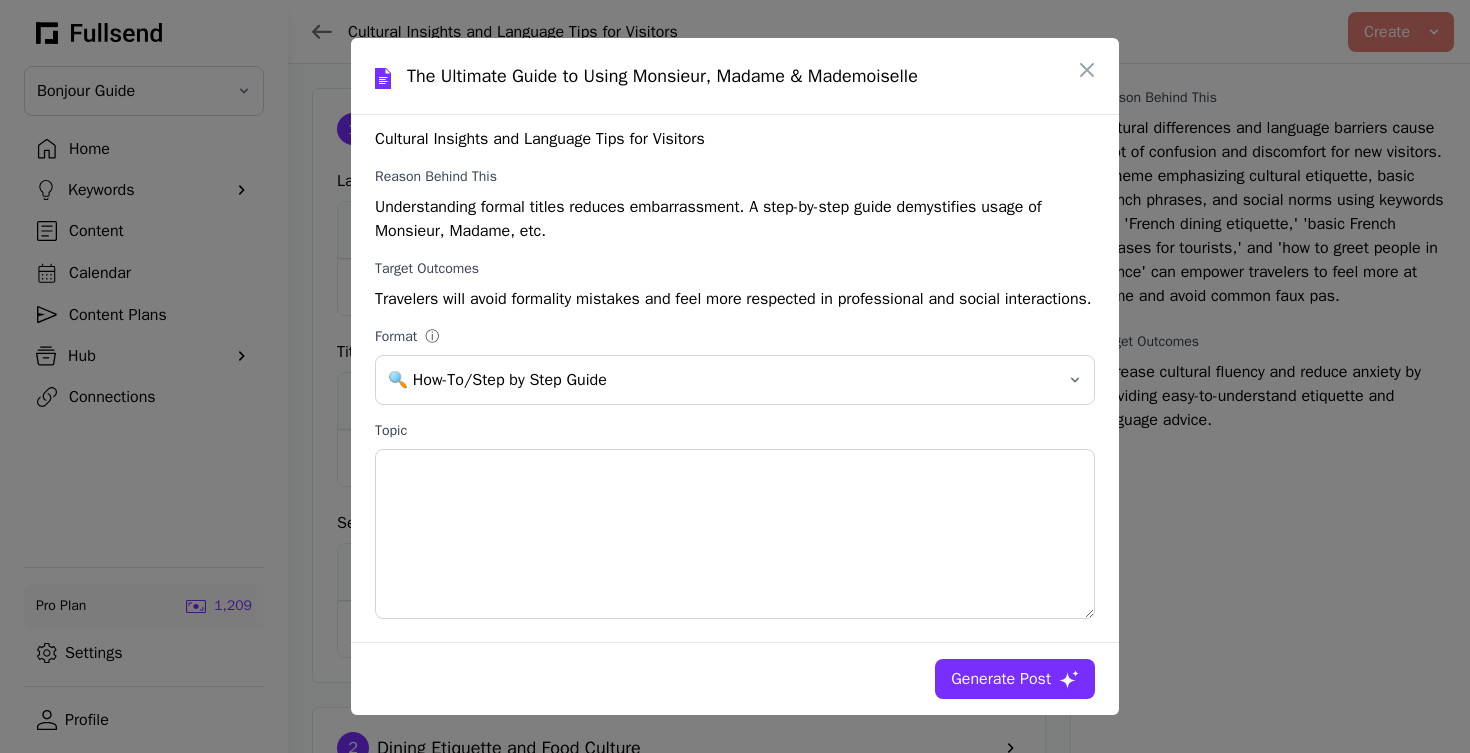 scroll, scrollTop: 64, scrollLeft: 0, axis: vertical 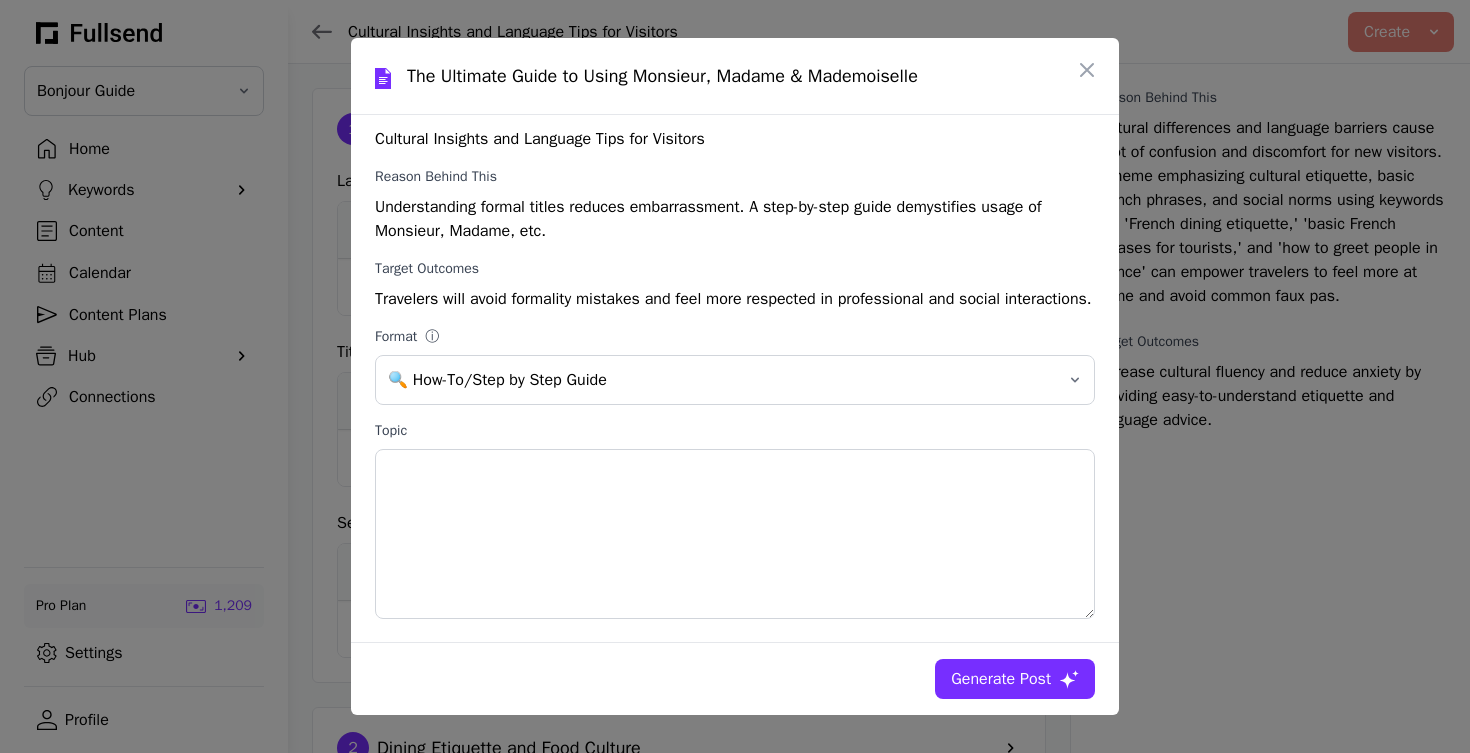 click on "Generate Post" at bounding box center (1001, 679) 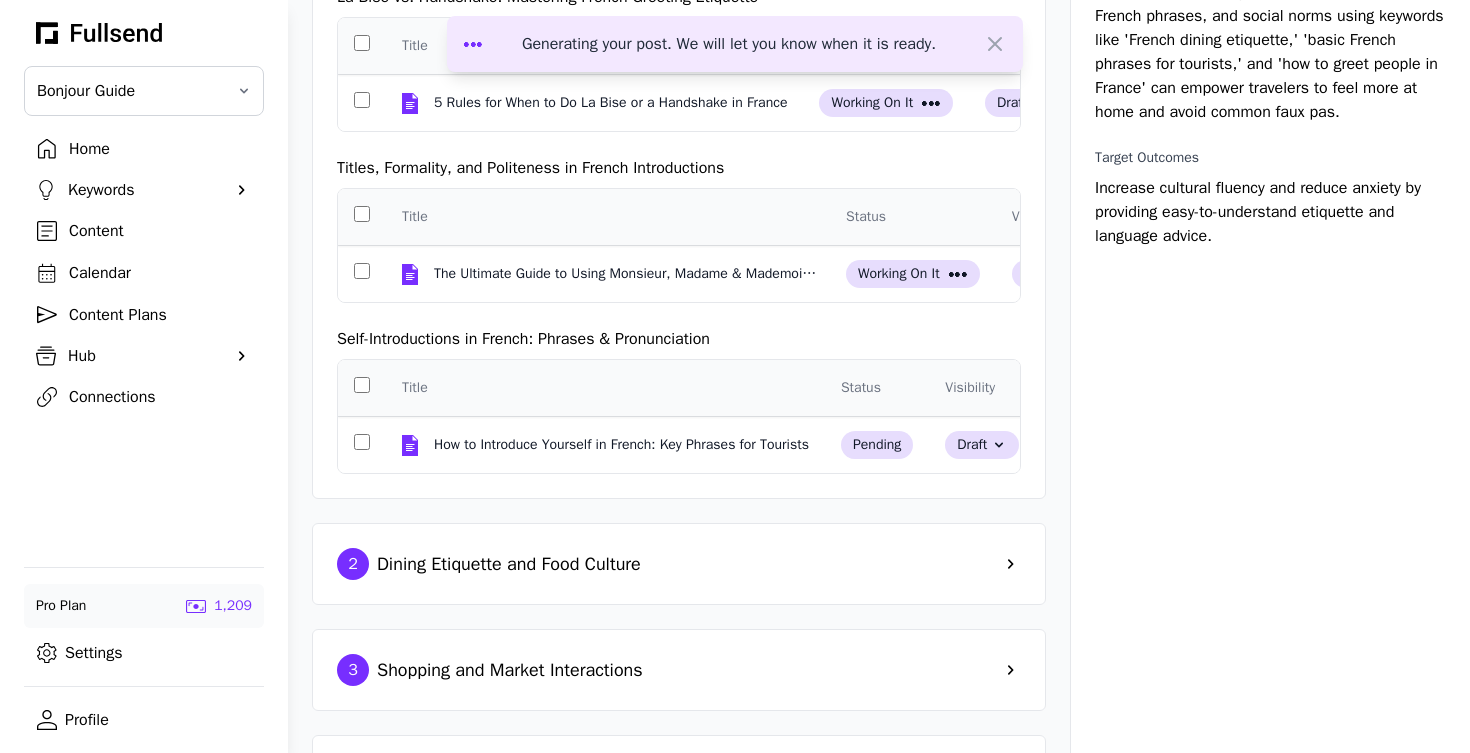 scroll, scrollTop: 185, scrollLeft: 0, axis: vertical 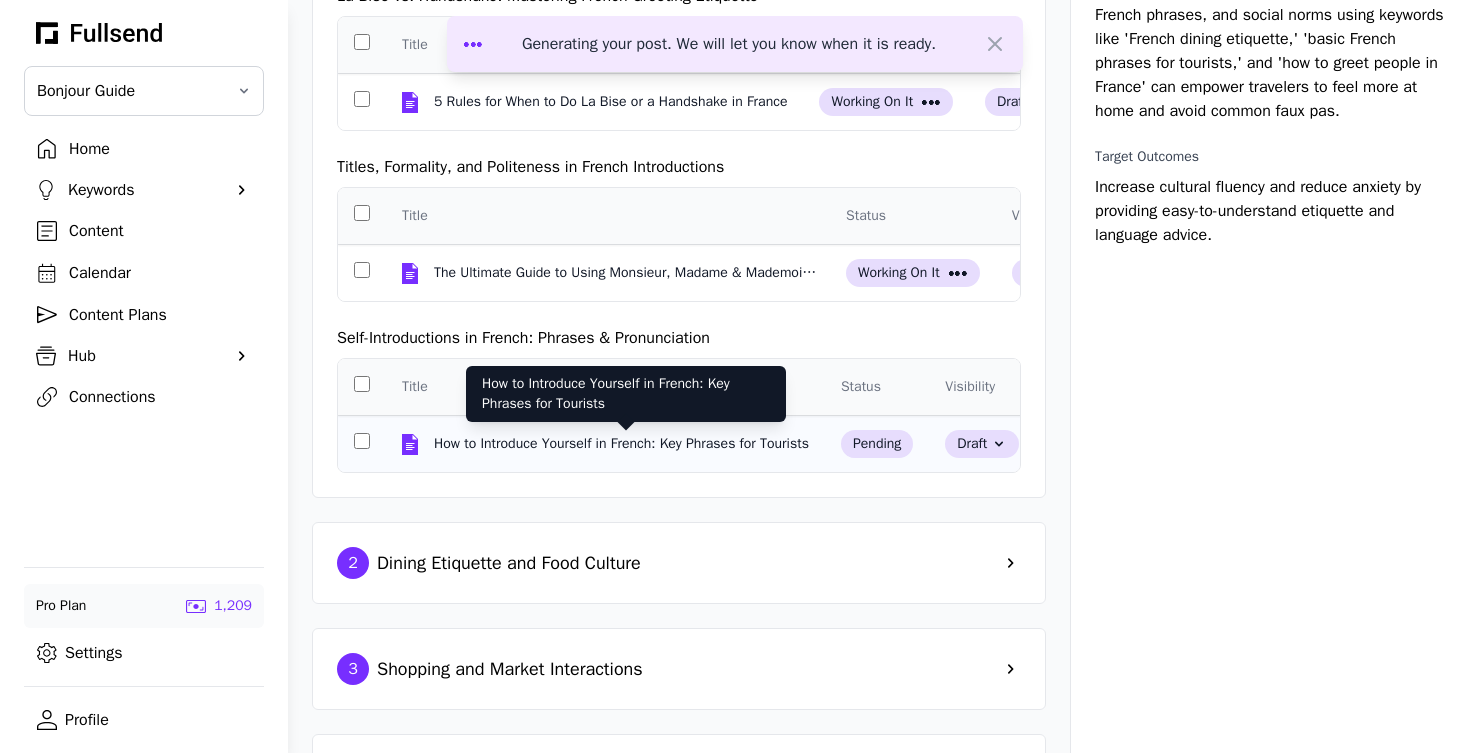 click on "How to Introduce Yourself in French: Key Phrases for Tourists" at bounding box center [623, 444] 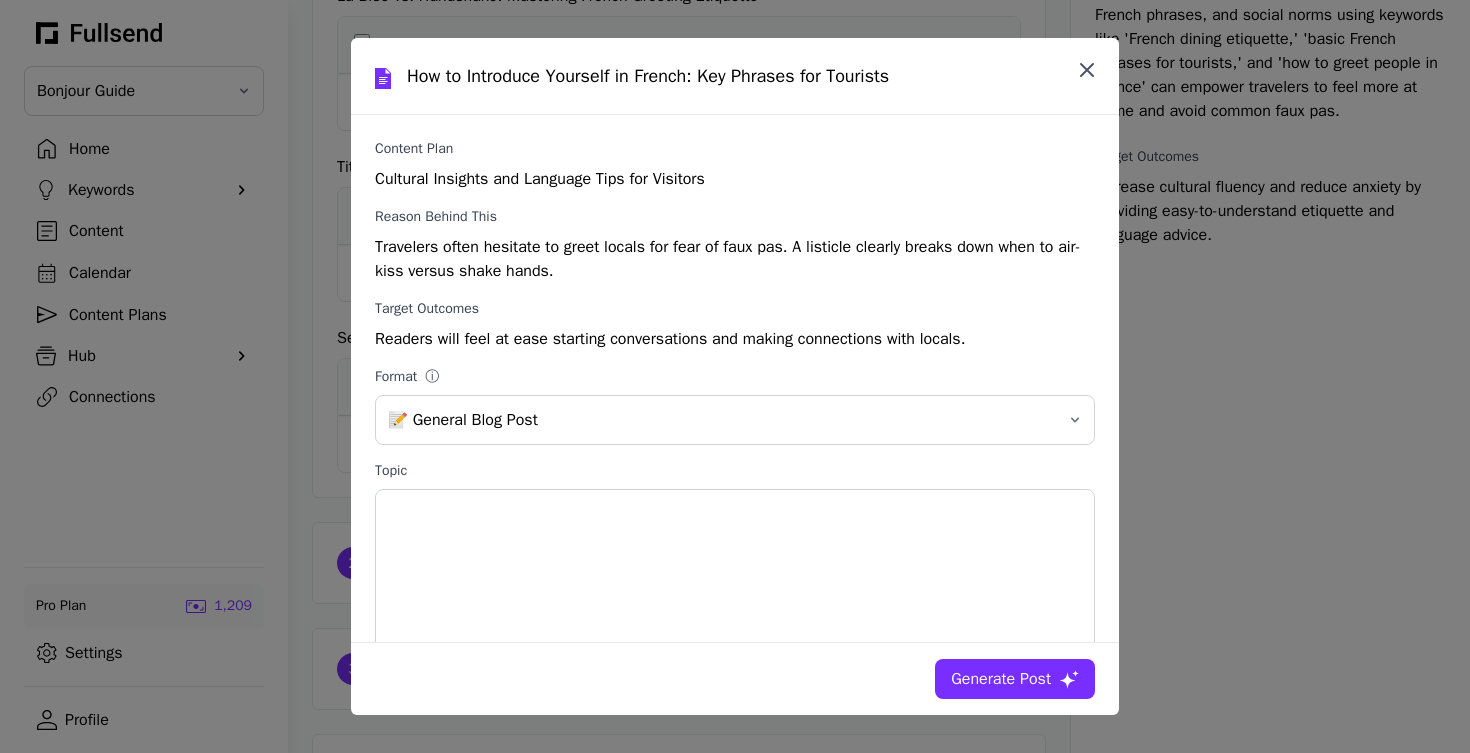 click 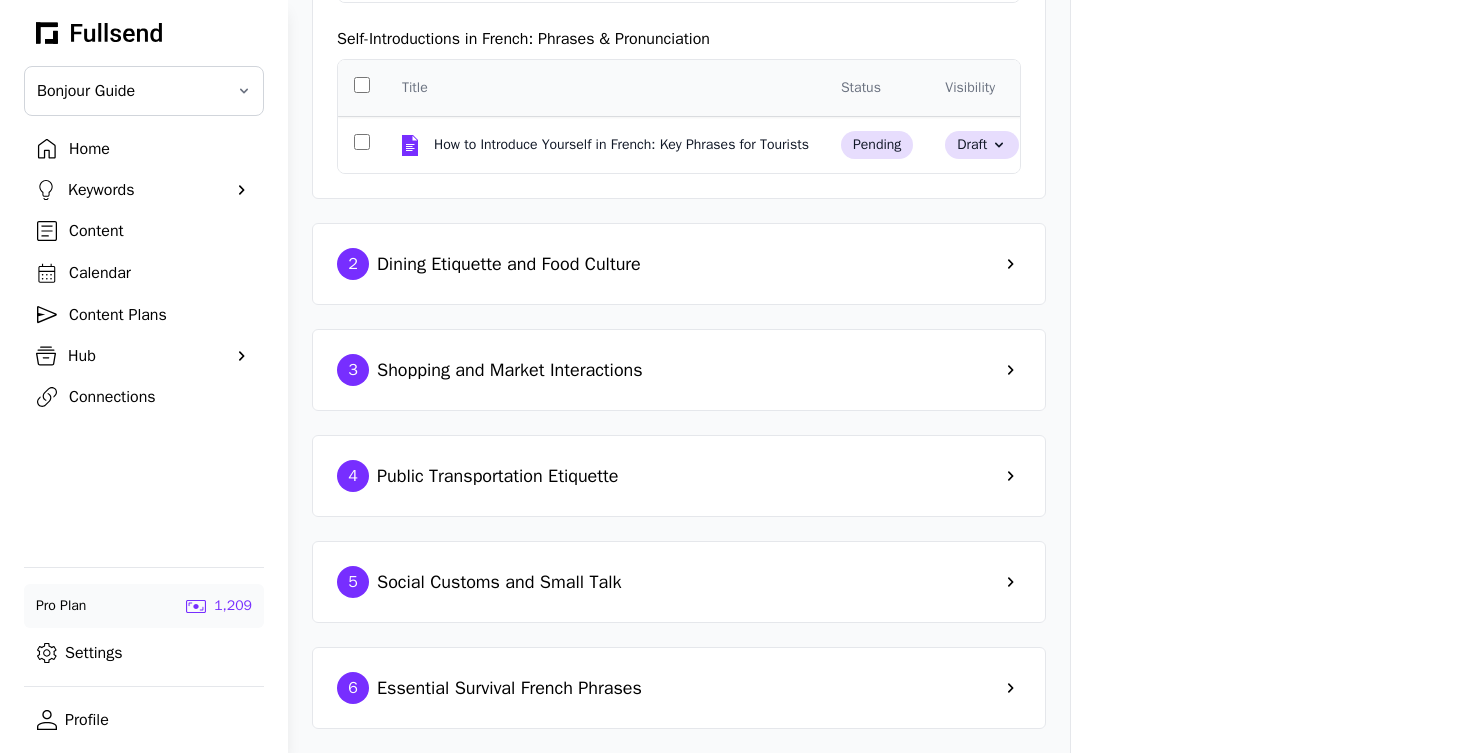 scroll, scrollTop: 484, scrollLeft: 0, axis: vertical 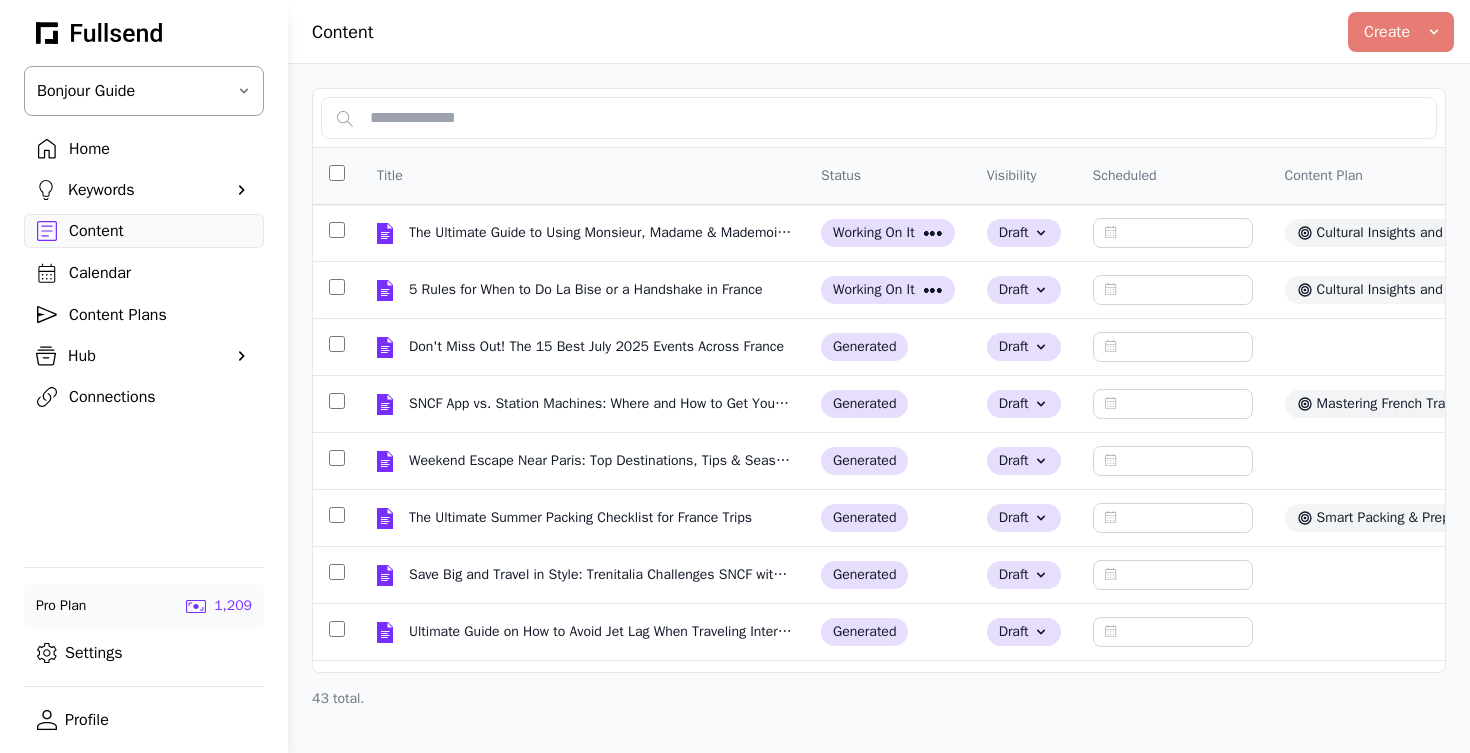 click on "Bonjour Guide" at bounding box center (130, 91) 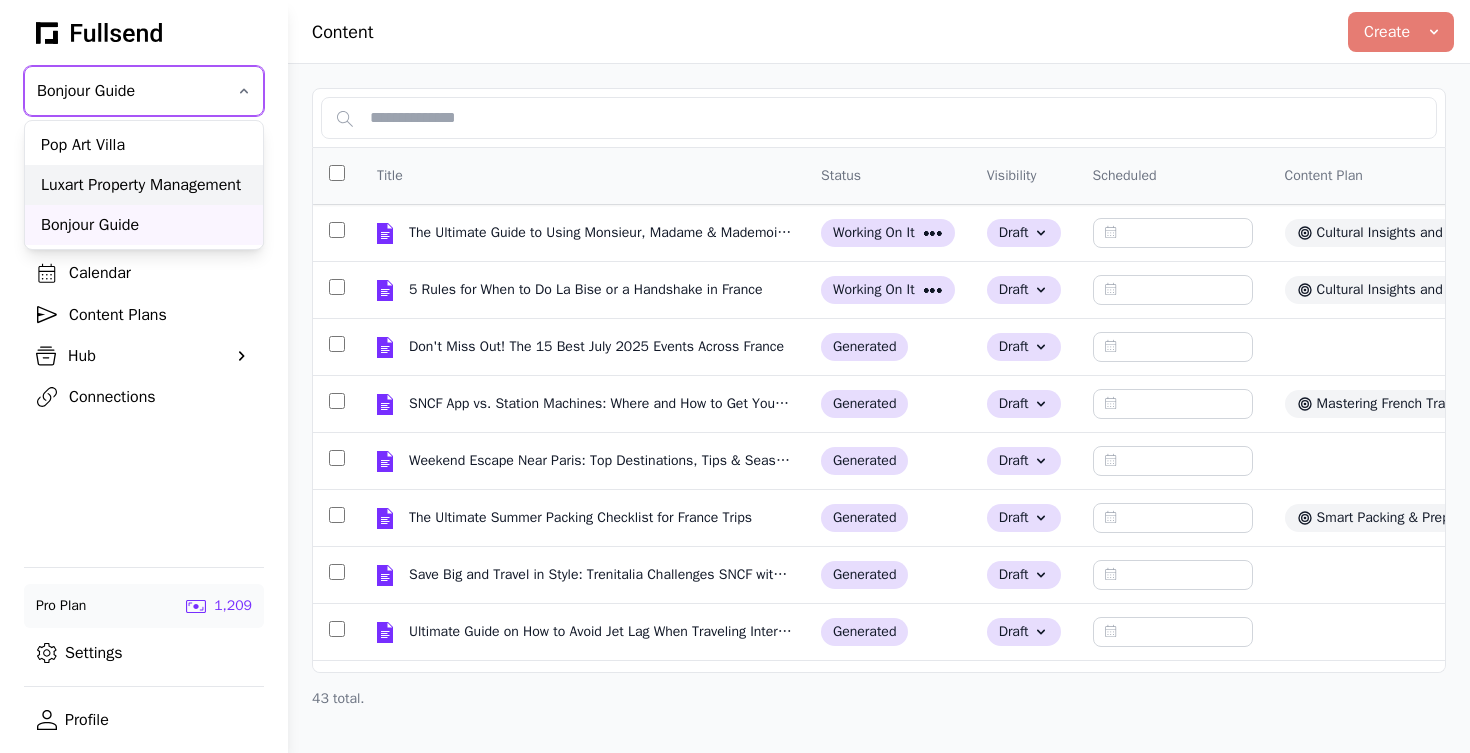 click on "Luxart Property Management" at bounding box center (144, 185) 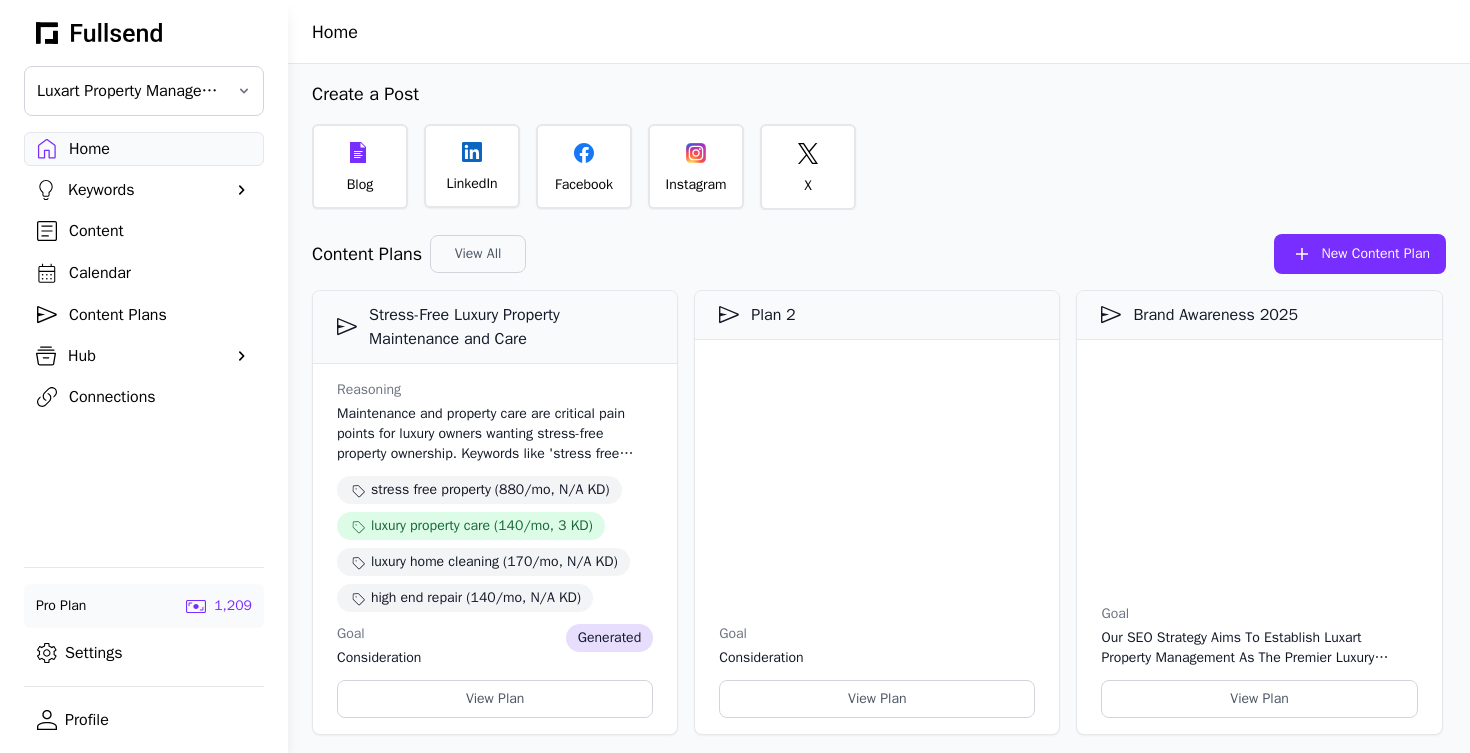 click on "Content Plans" at bounding box center [160, 315] 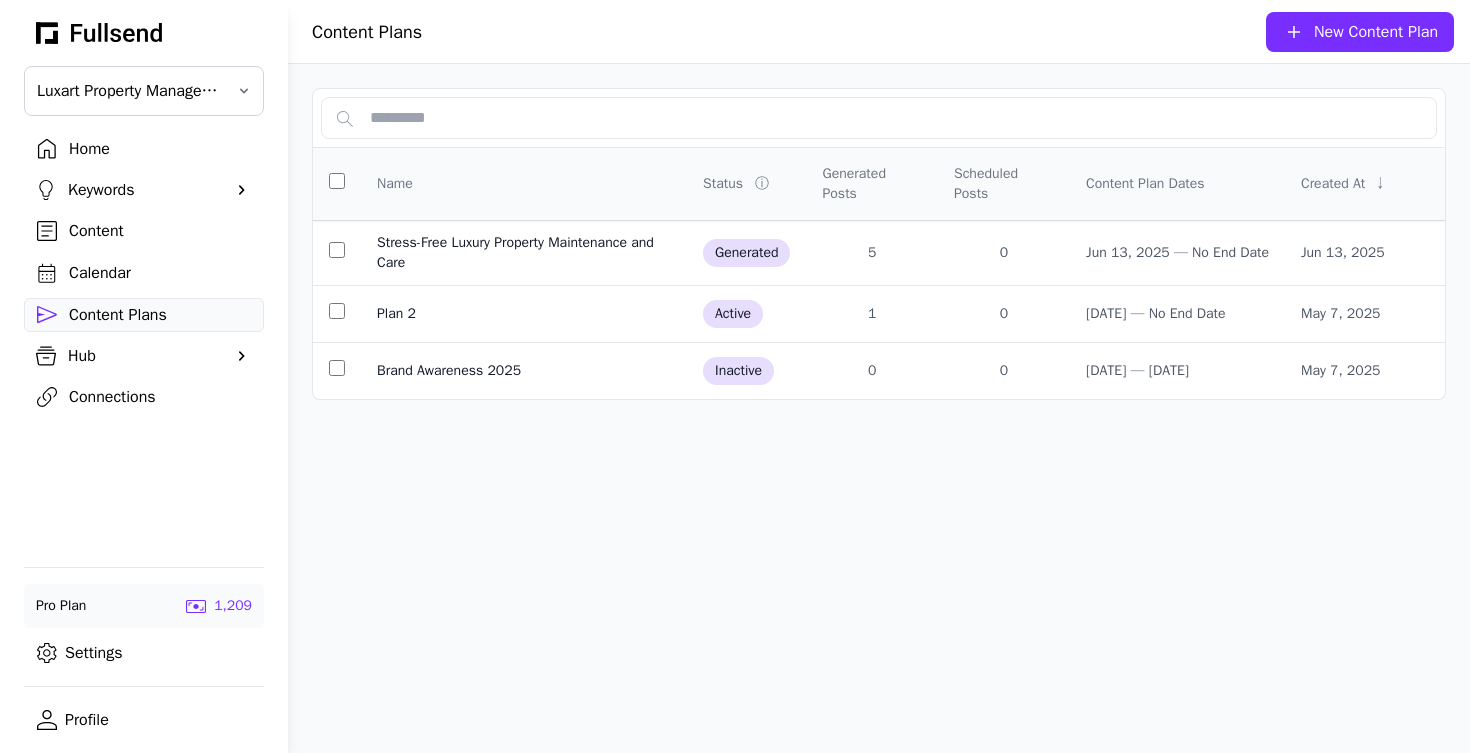 click on "New Content Plan" 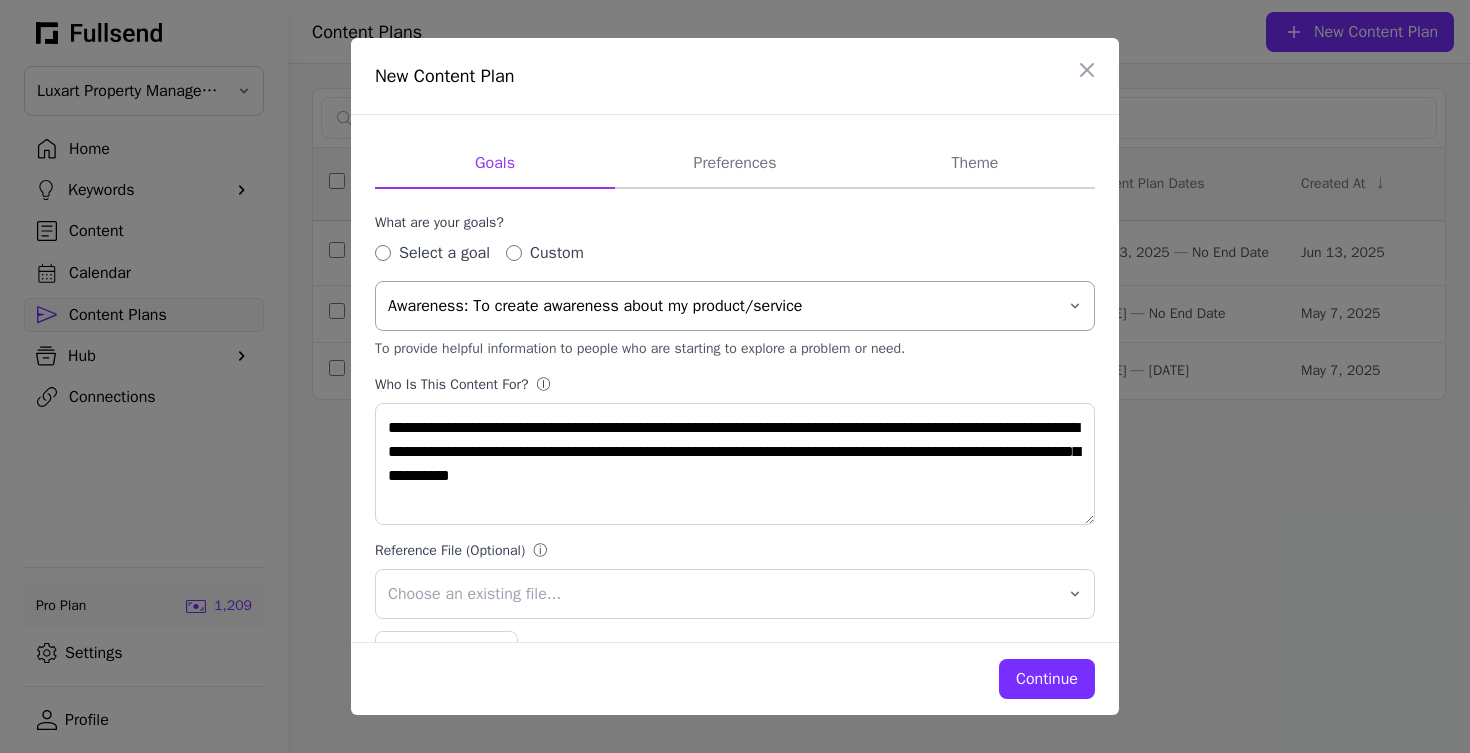 click on "Awareness: To create awareness about my product/service" at bounding box center (721, 306) 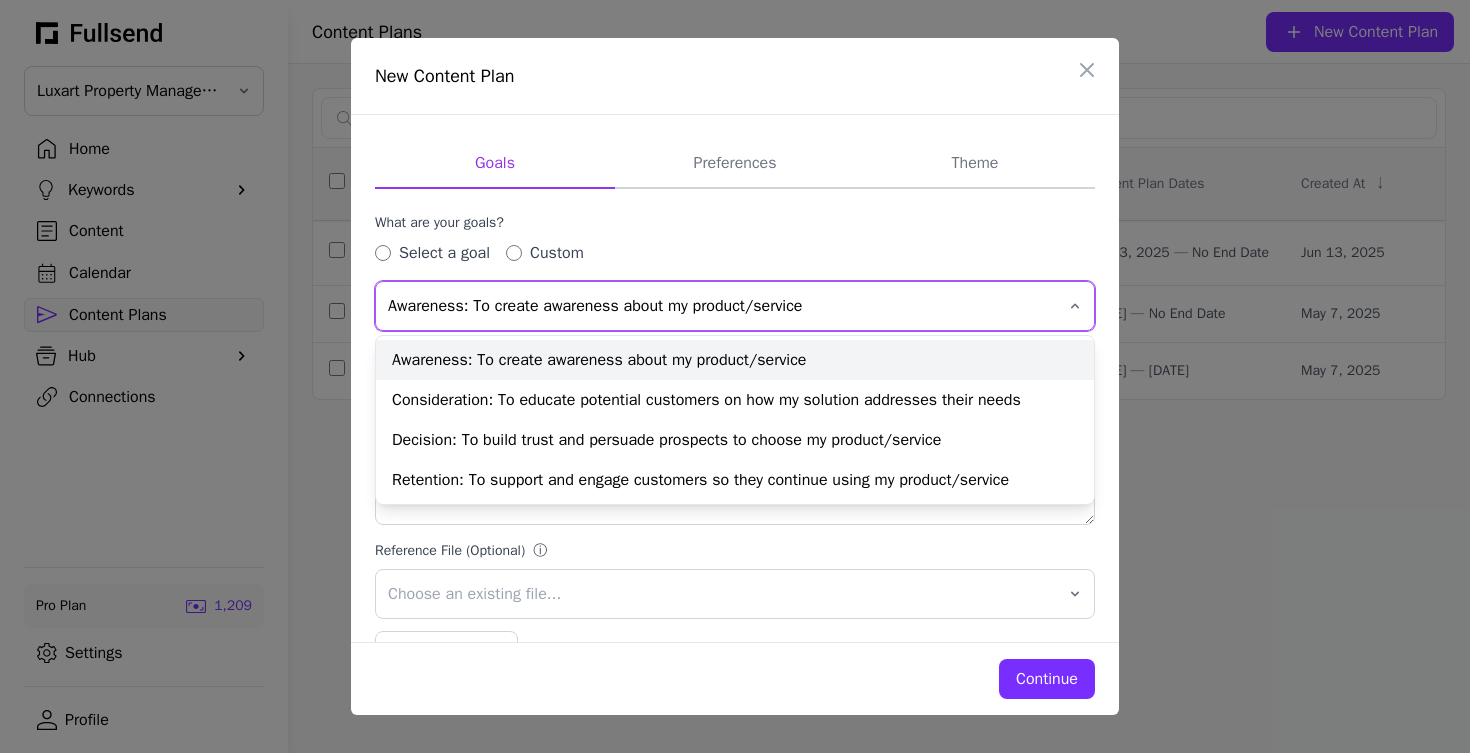 click on "Awareness: To create awareness about my product/service" at bounding box center [735, 360] 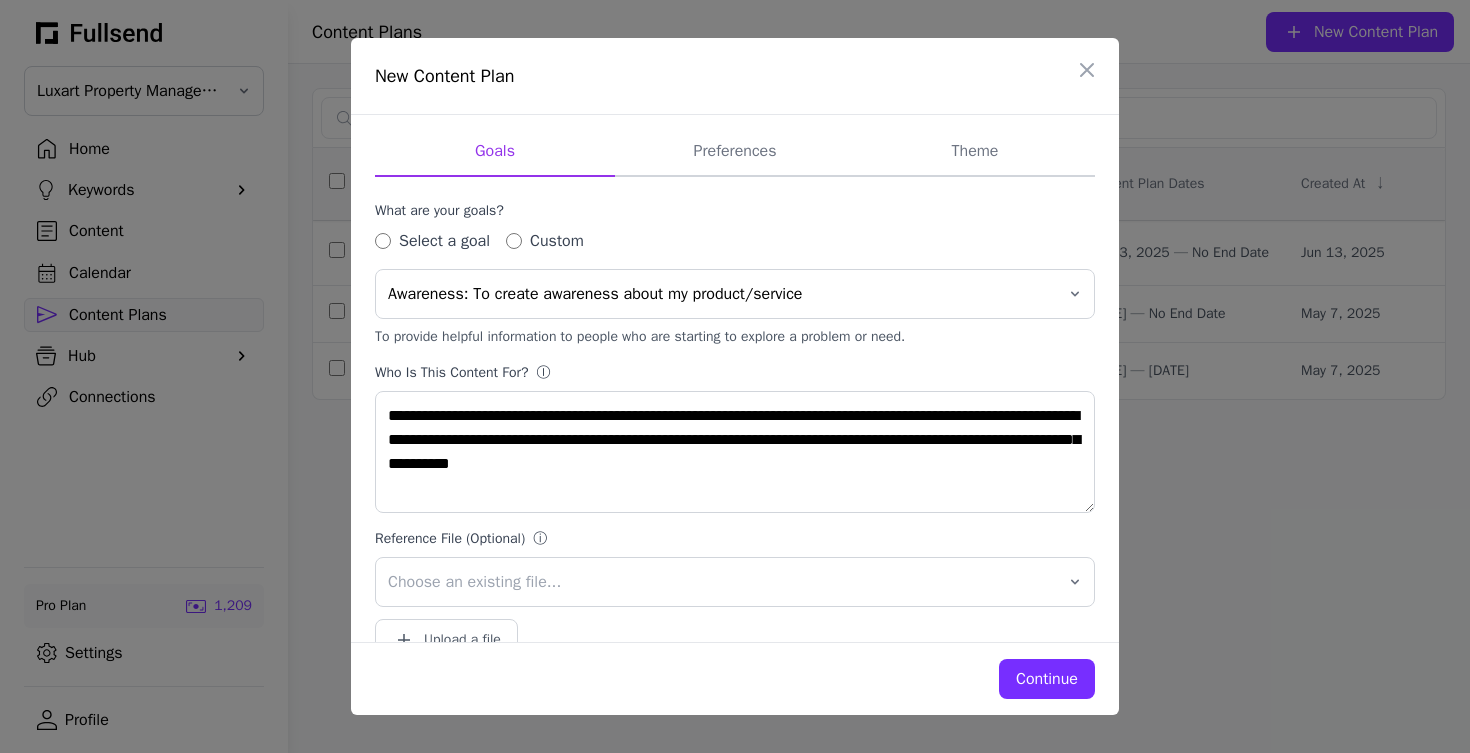 scroll, scrollTop: 9, scrollLeft: 0, axis: vertical 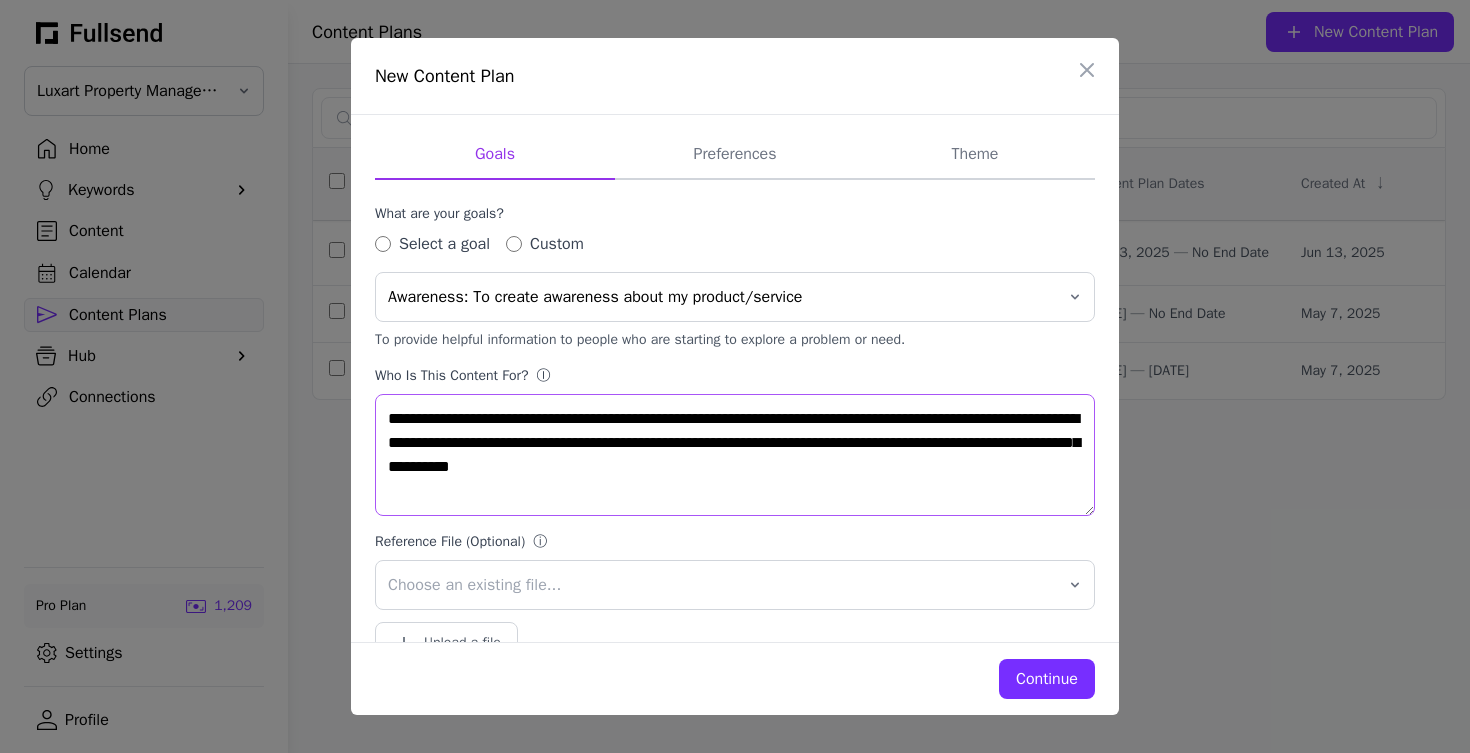 click on "**********" at bounding box center (735, 455) 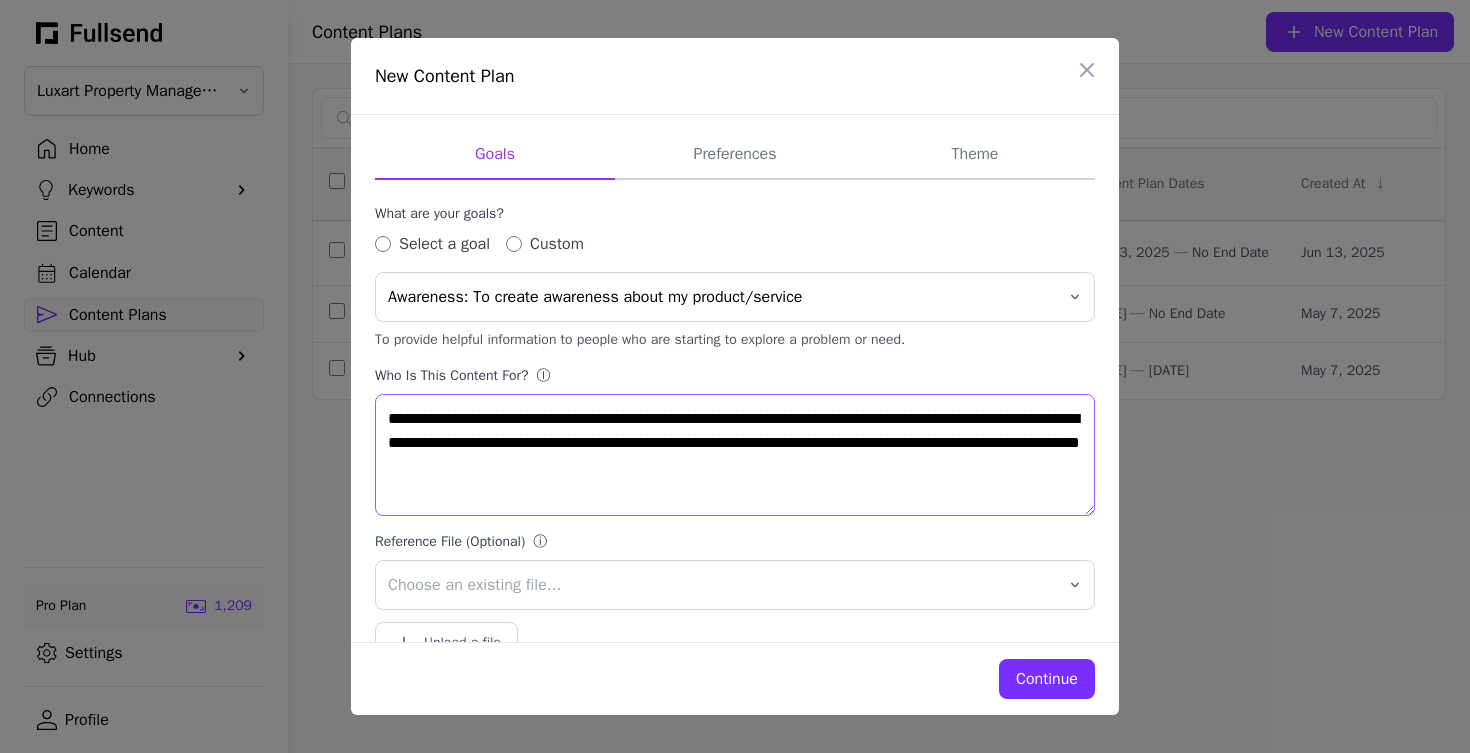 click on "**********" at bounding box center [735, 455] 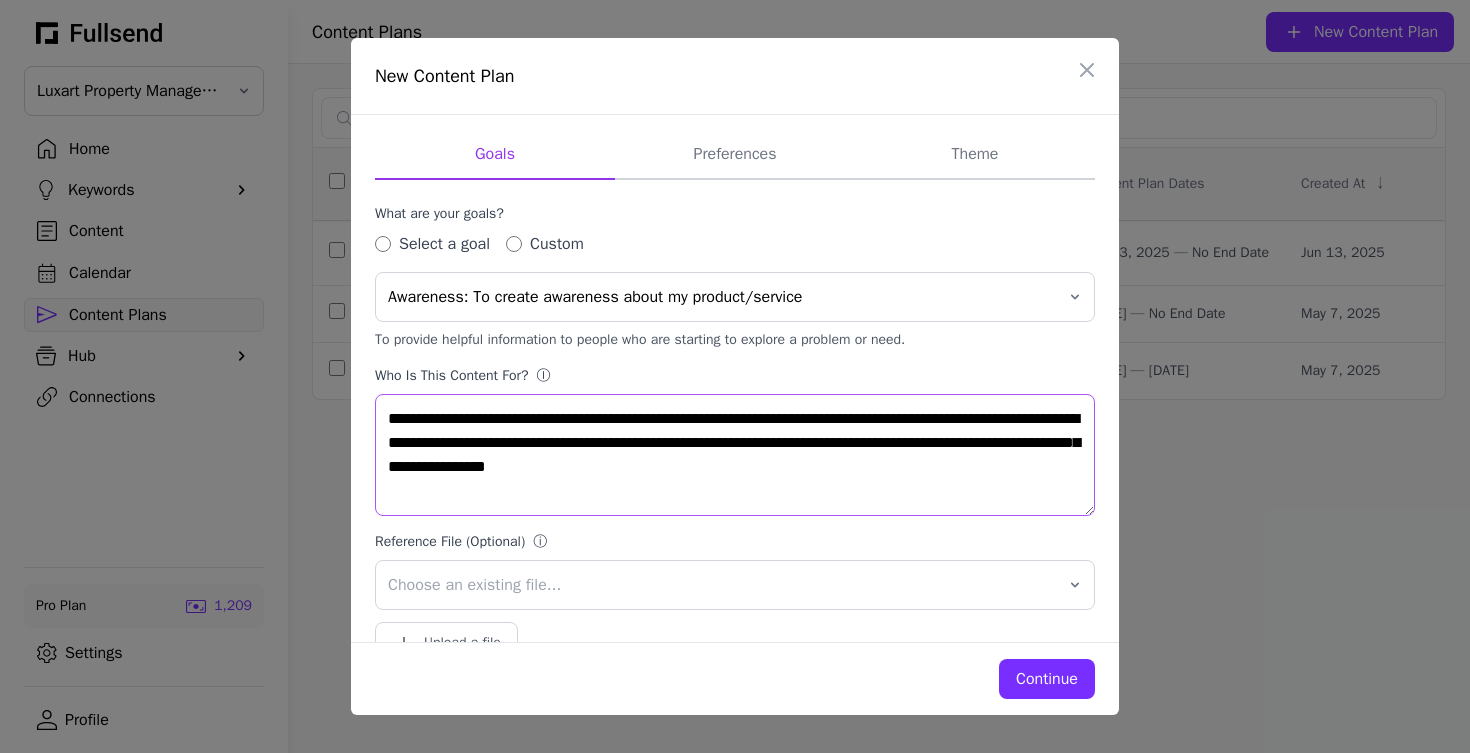 drag, startPoint x: 832, startPoint y: 419, endPoint x: 633, endPoint y: 439, distance: 200.0025 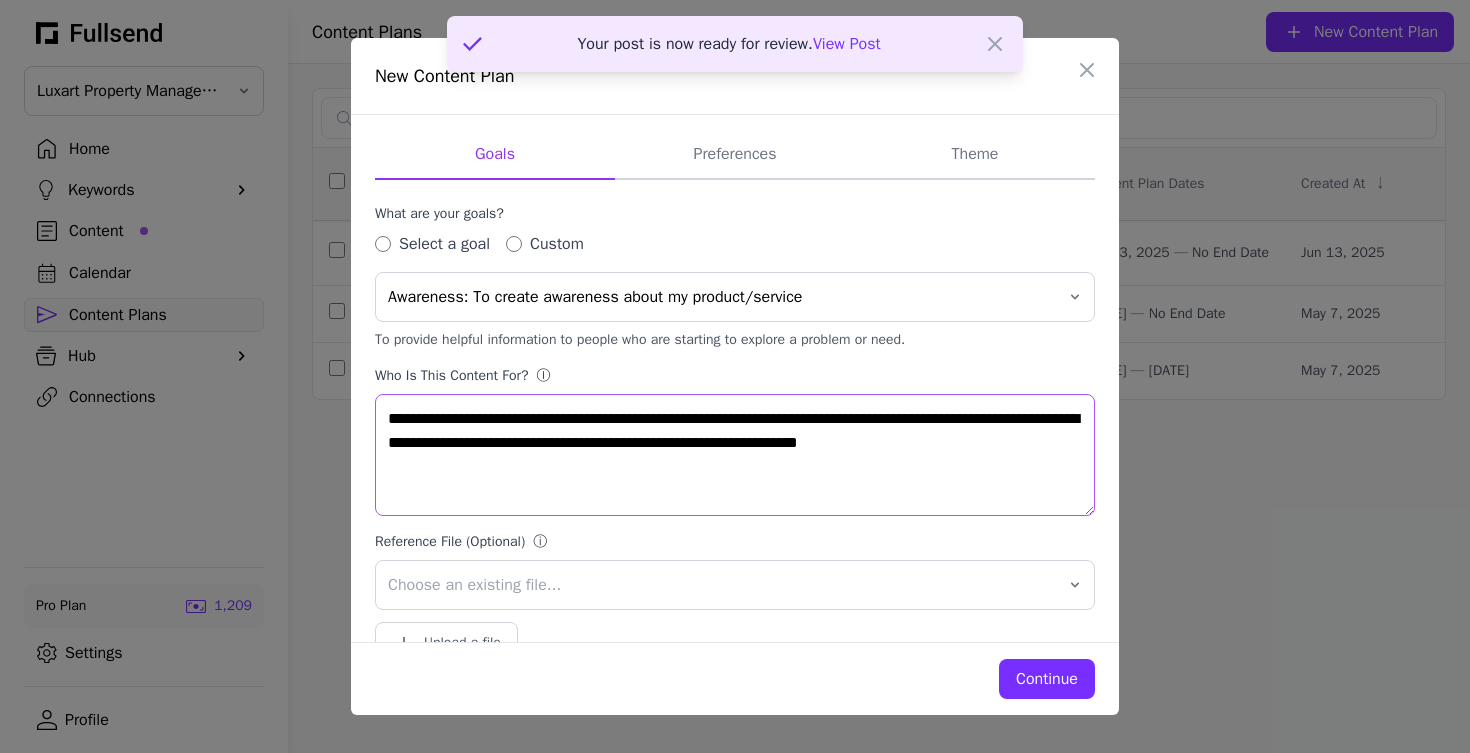 click on "**********" at bounding box center (735, 455) 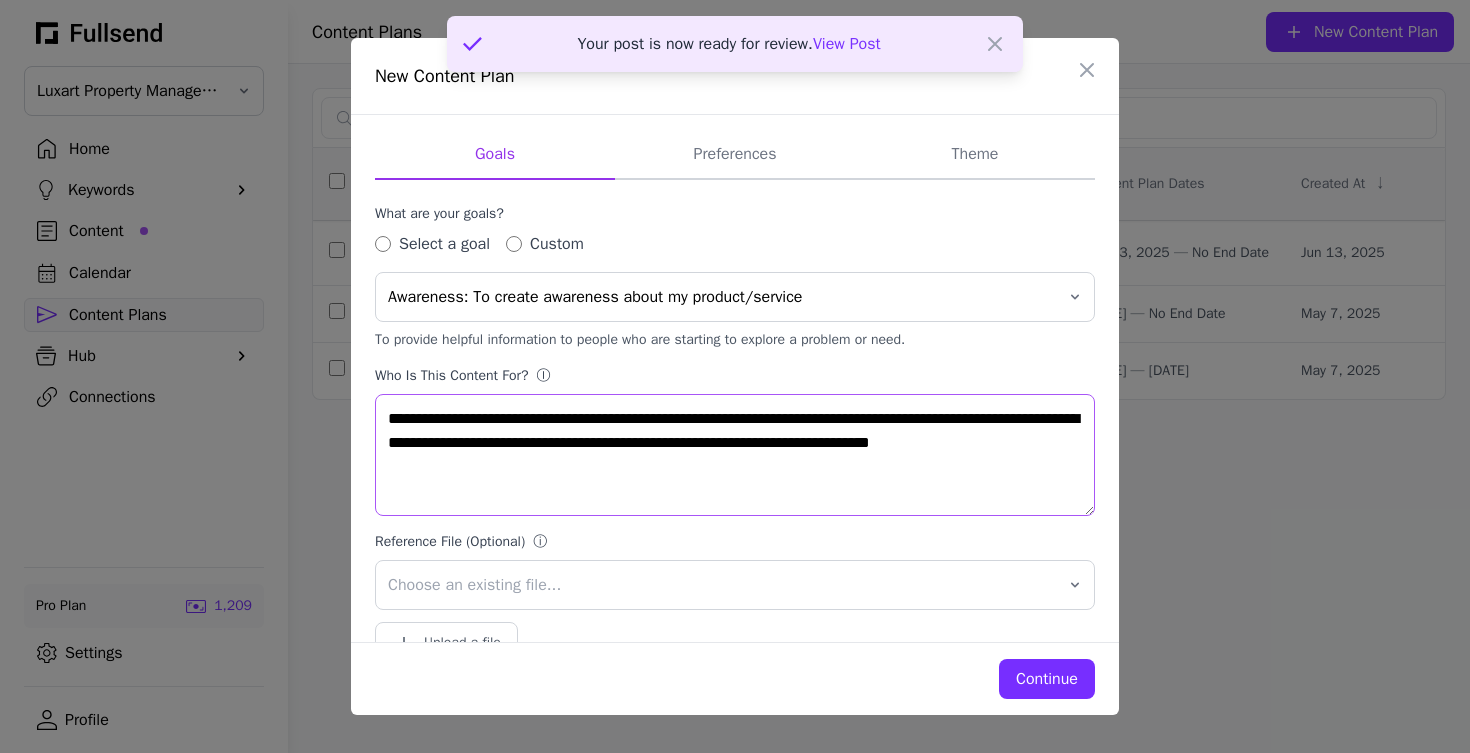 type on "**********" 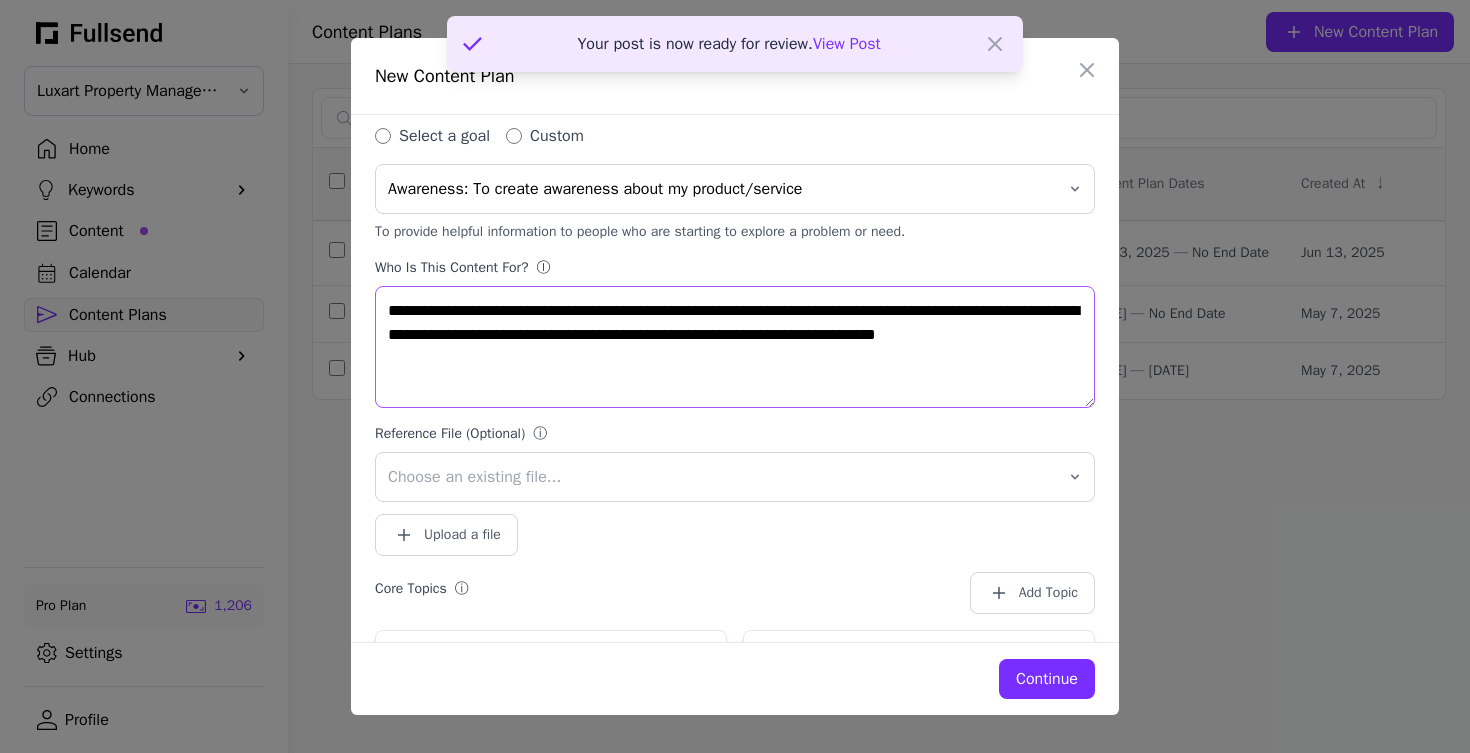 scroll, scrollTop: 119, scrollLeft: 0, axis: vertical 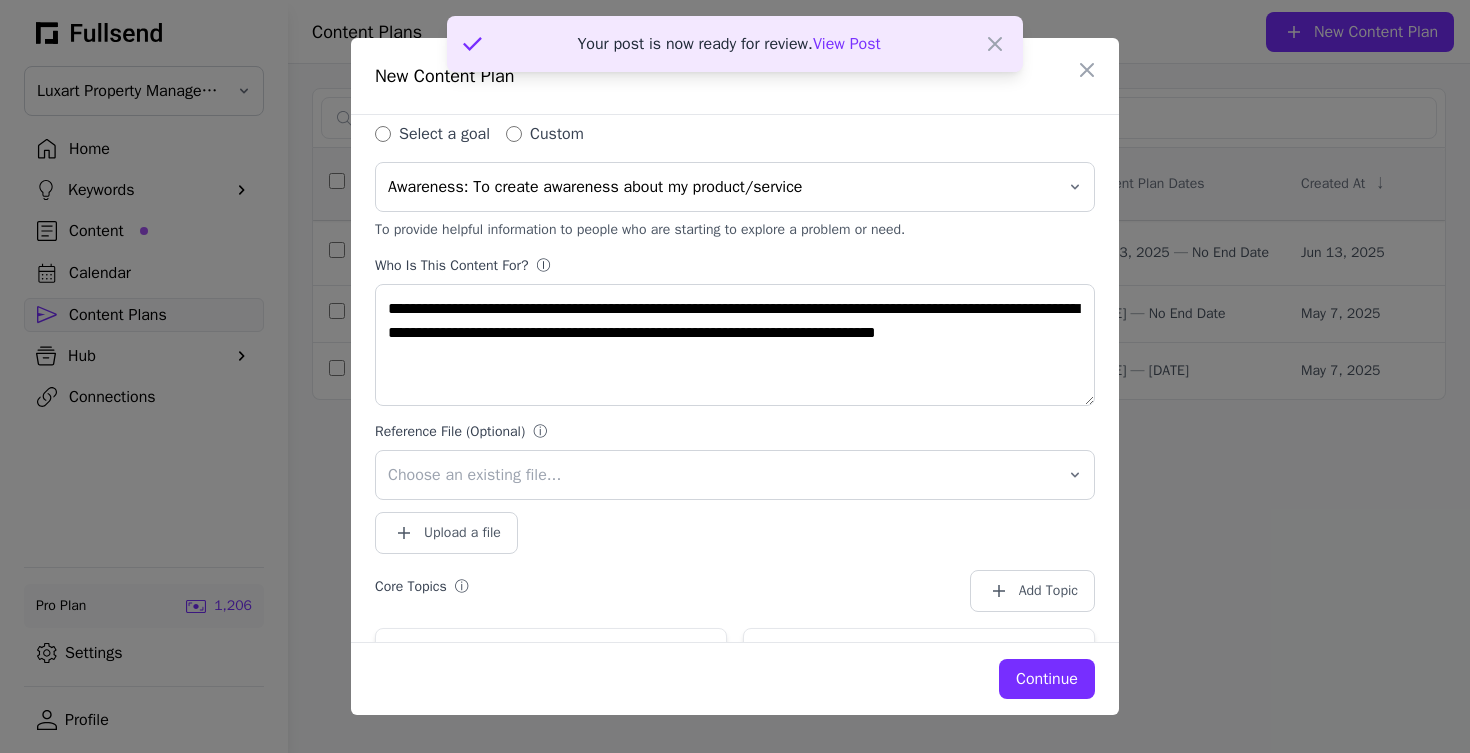 click on "Continue" at bounding box center (1047, 679) 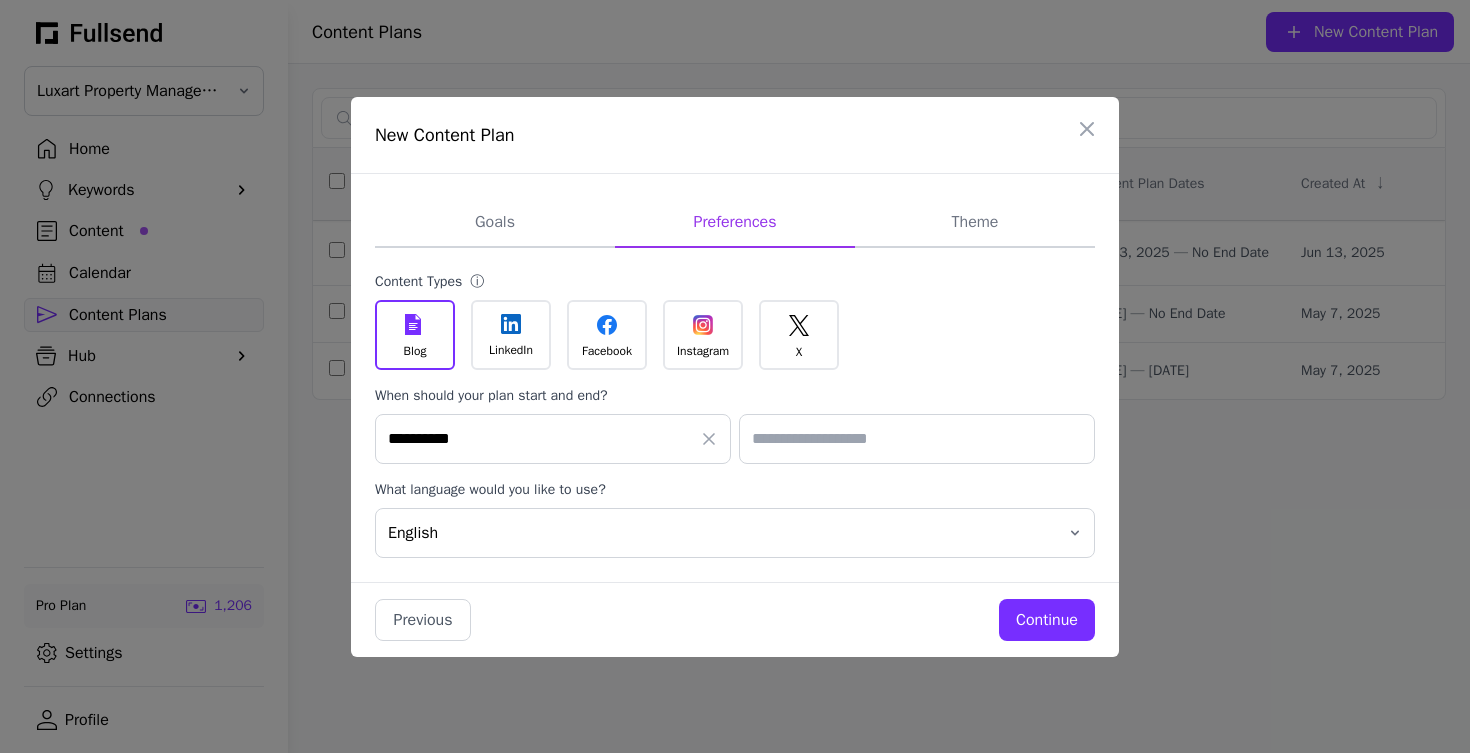 scroll, scrollTop: 0, scrollLeft: 0, axis: both 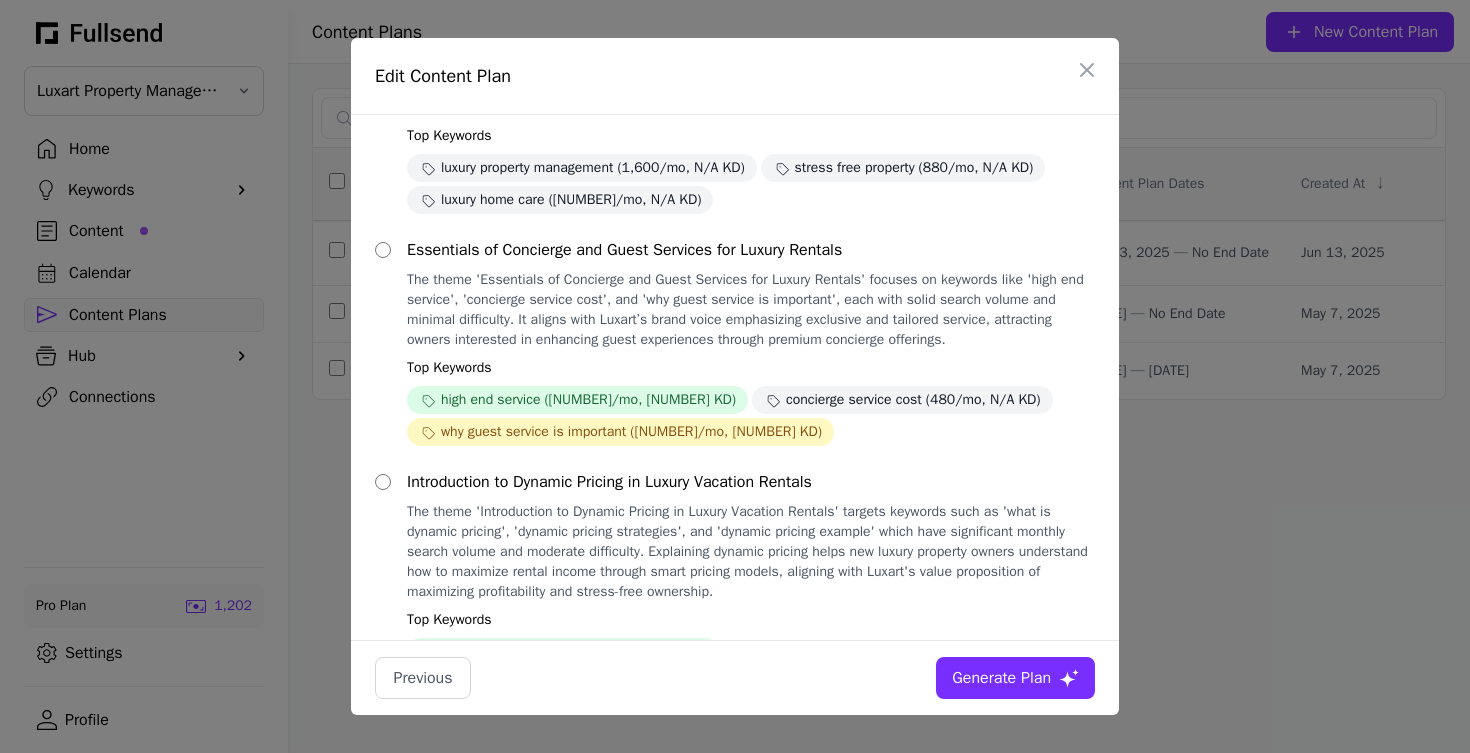 click on "Essentials of Concierge and Guest Services for Luxury Rentals The theme 'Essentials of Concierge and Guest Services for Luxury Rentals' focuses on keywords like 'high end service', 'concierge service cost', and 'why guest service is important', each with solid search volume and minimal difficulty. It aligns with Luxart’s brand voice emphasizing exclusive and tailored service, attracting owners interested in enhancing guest experiences through premium concierge offerings.  Top Keywords  high end service  (1,000/mo, 2 KD)  concierge service cost  (480/mo, N/A KD)  why guest service is important  (1,000/mo, 58 KD)" at bounding box center [751, 342] 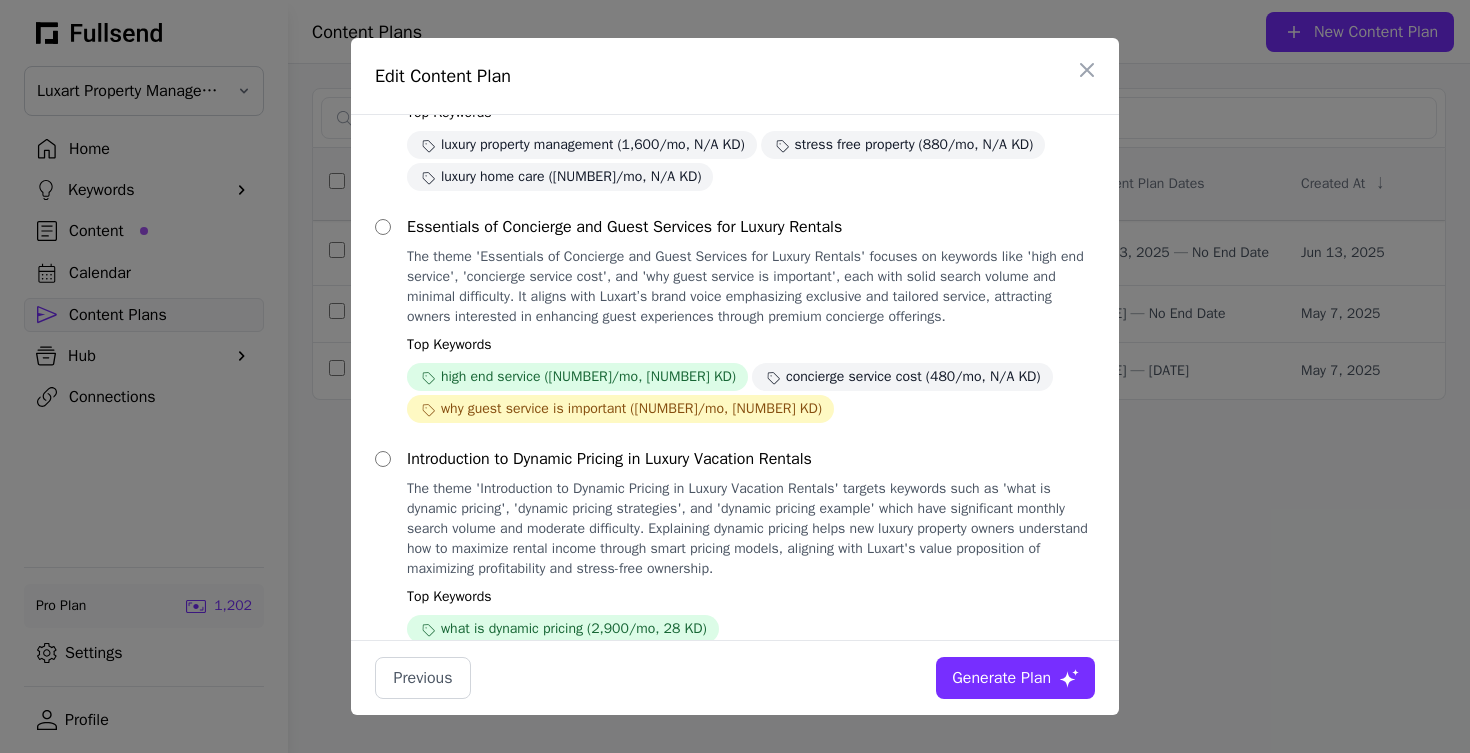 scroll, scrollTop: 303, scrollLeft: 0, axis: vertical 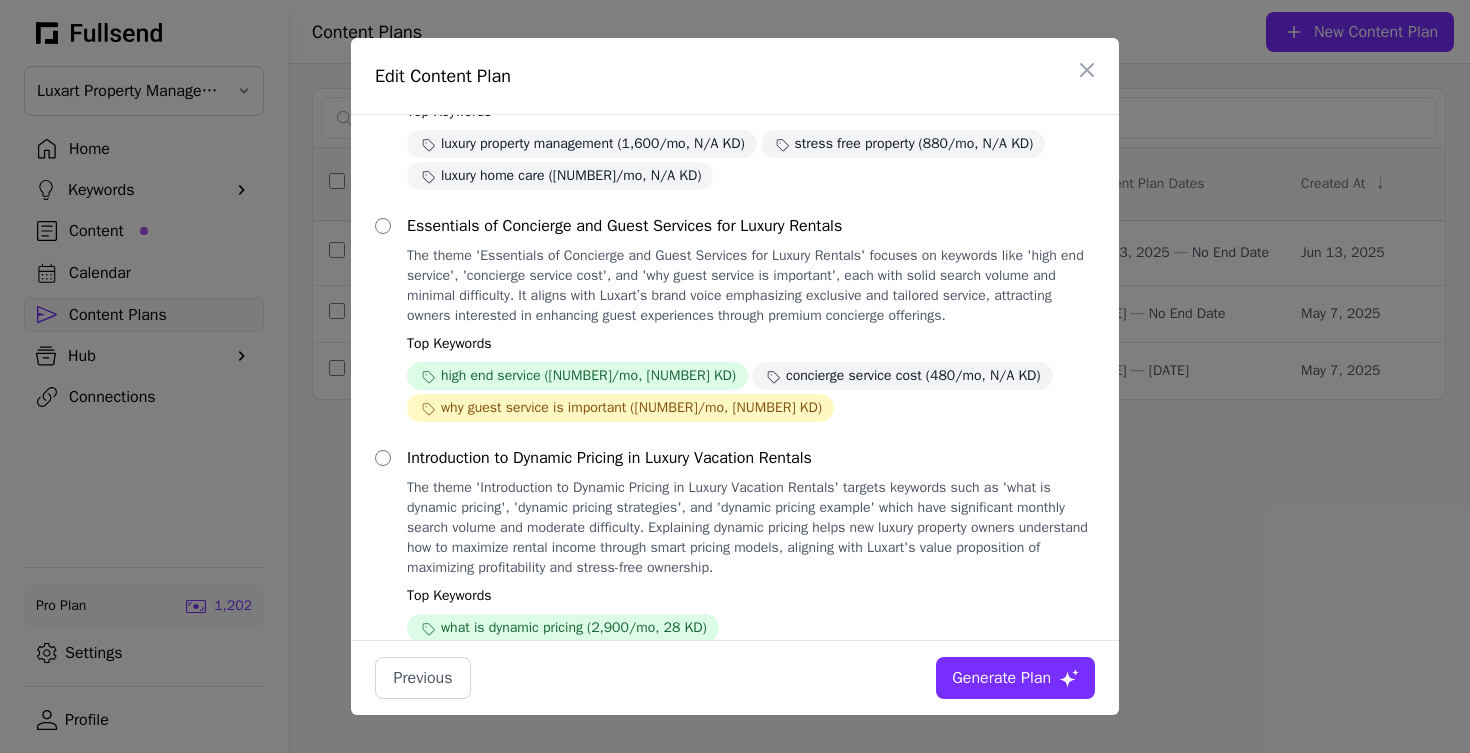 click on "Generate Plan" at bounding box center [1001, 678] 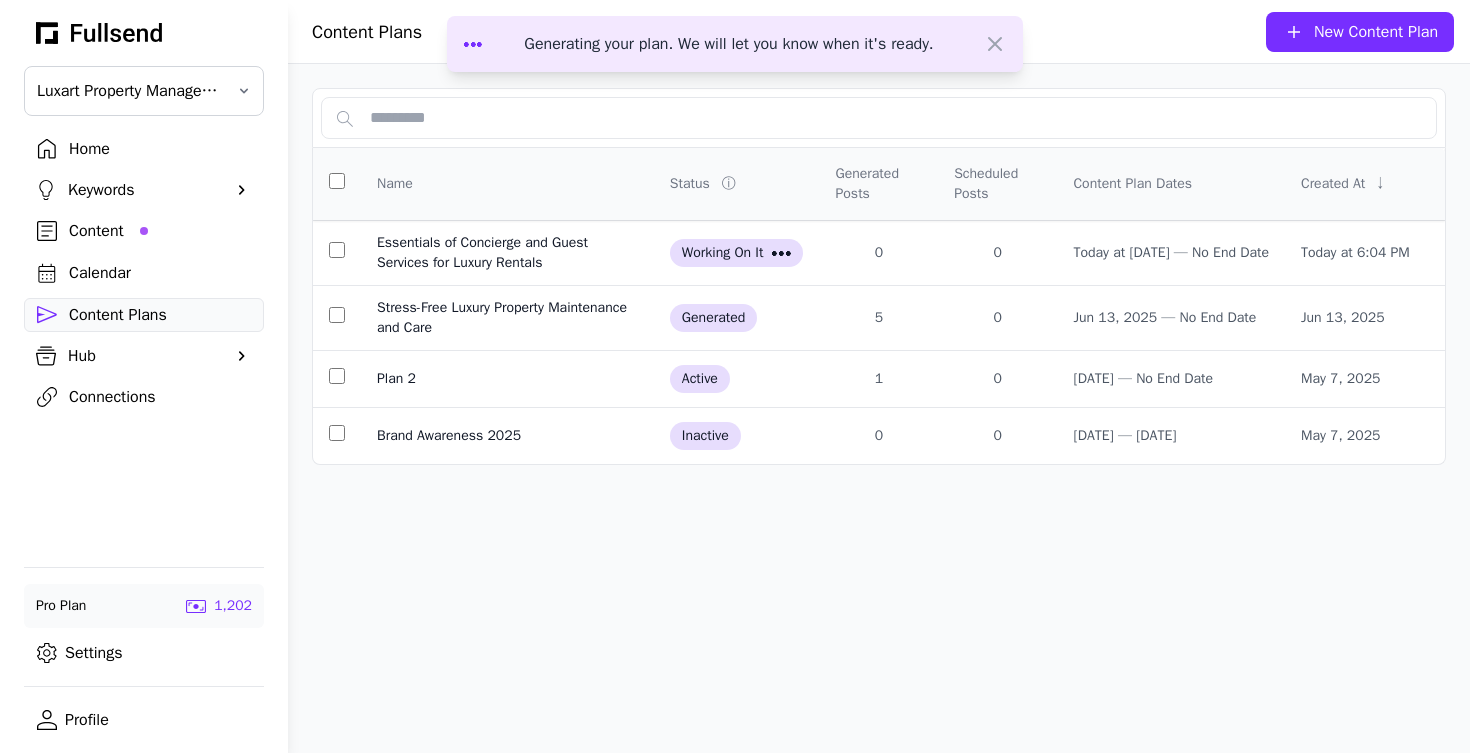 click on "Content" at bounding box center [160, 231] 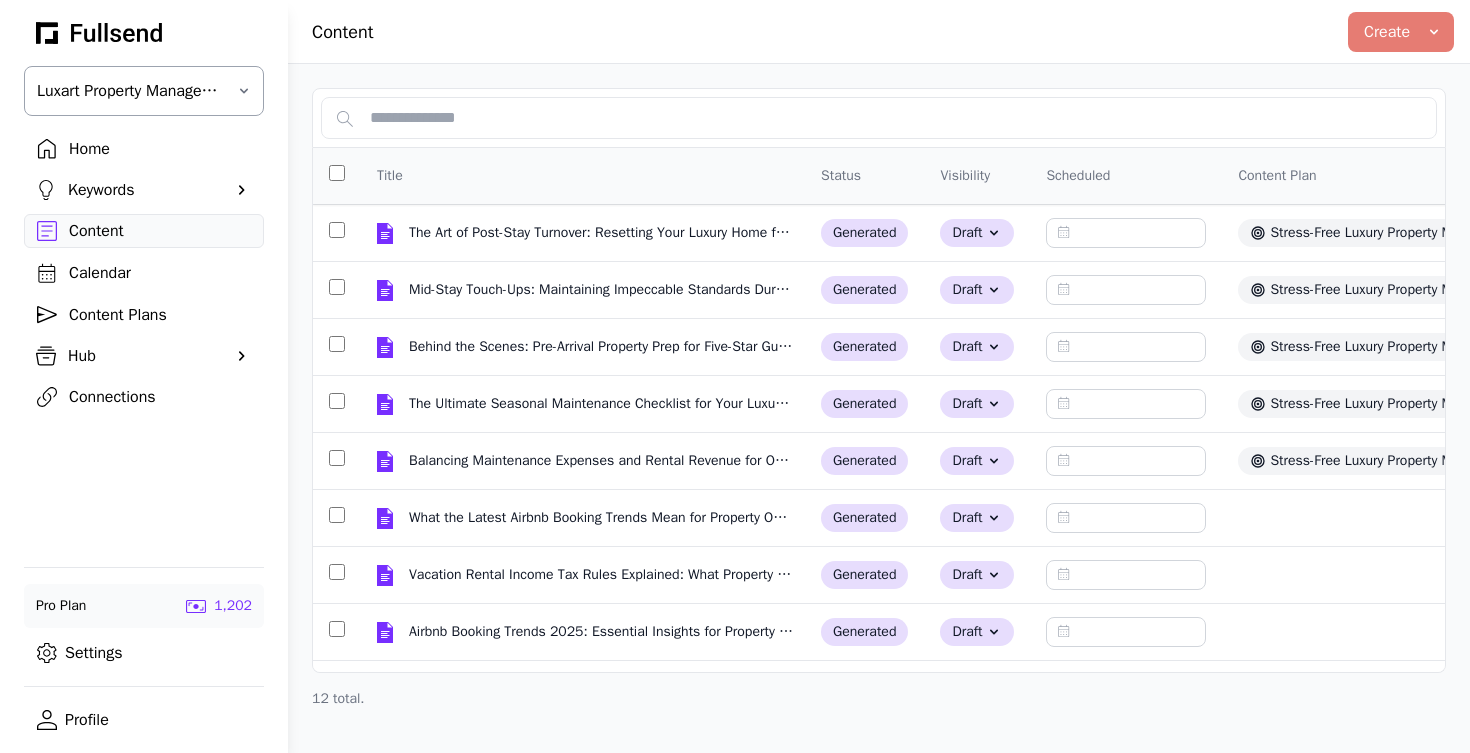 click on "Luxart Property Management" at bounding box center [130, 91] 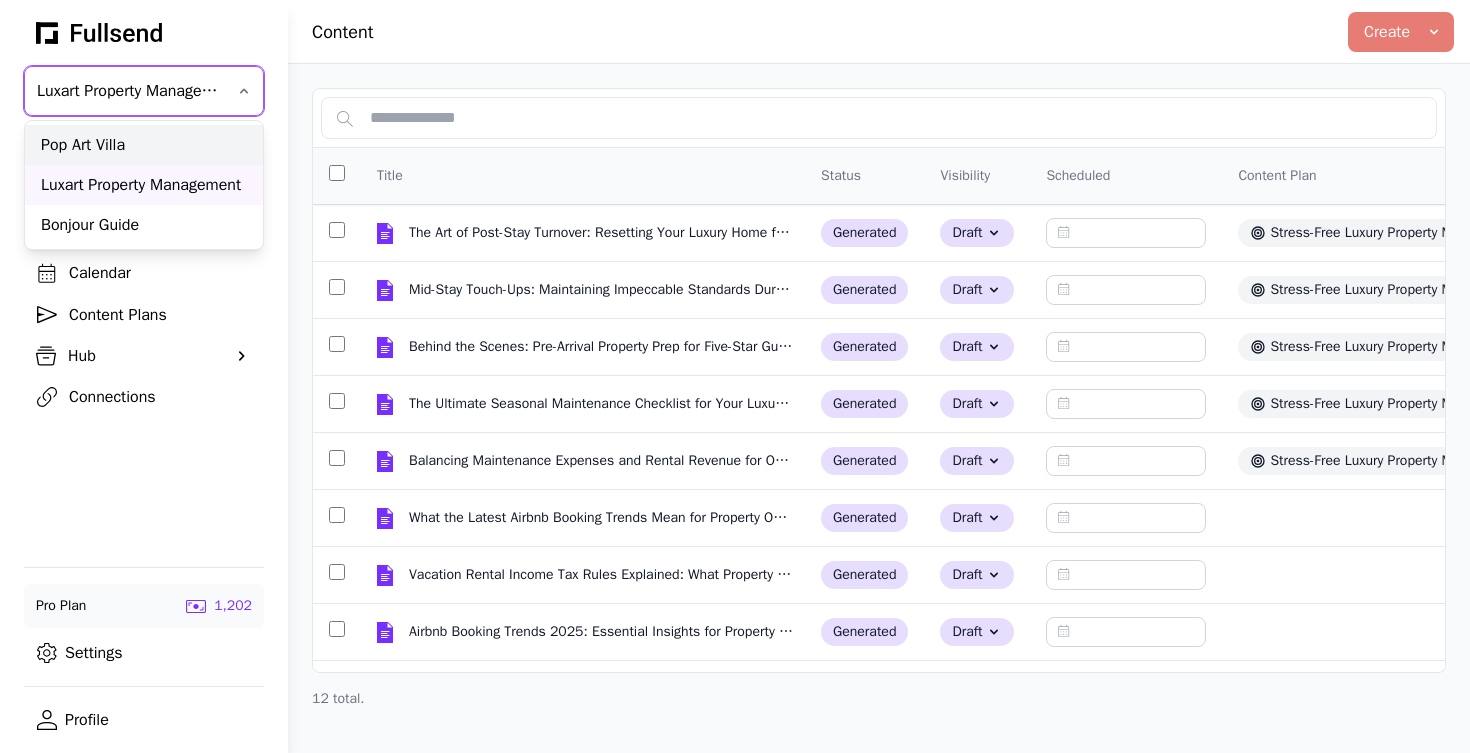 click on "Pop Art Villa" at bounding box center [144, 145] 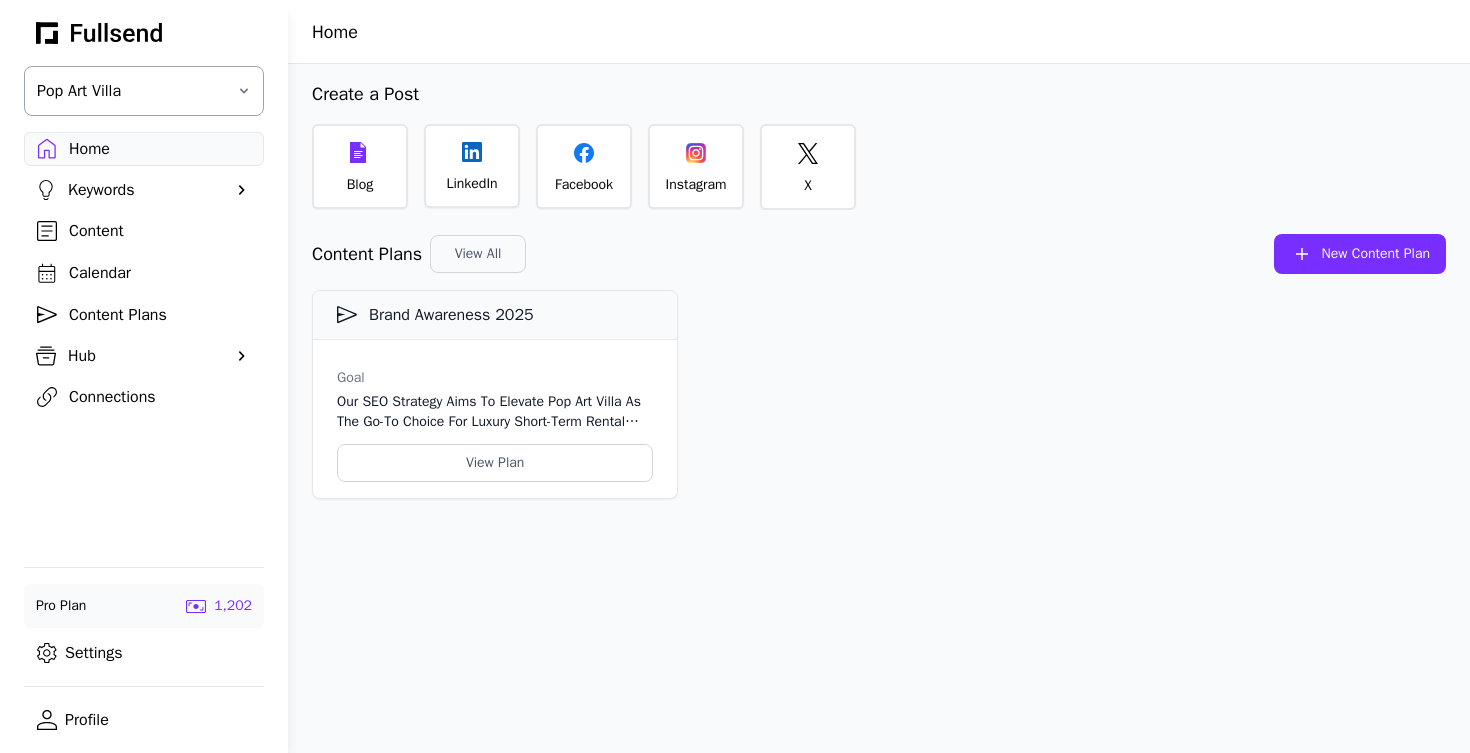 click on "Pop Art Villa" at bounding box center (130, 91) 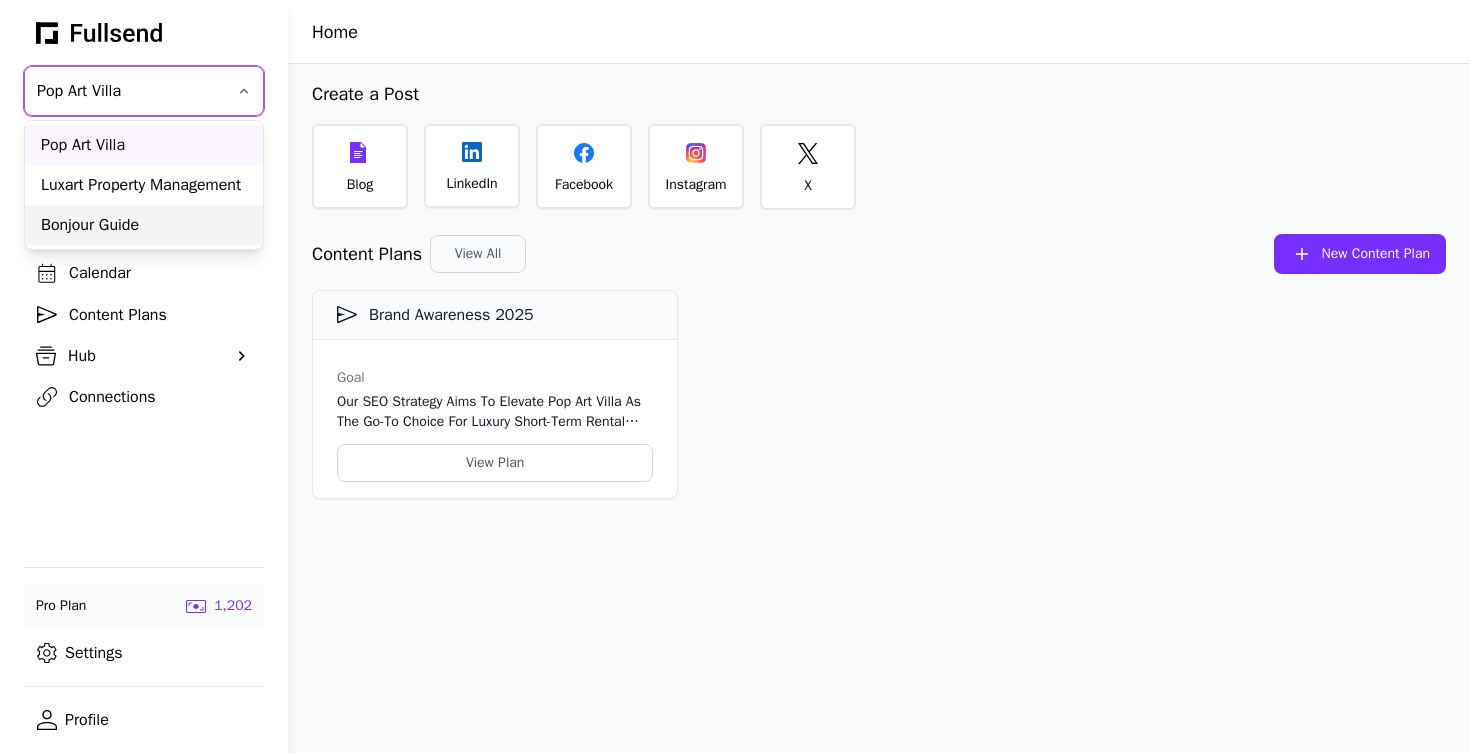 click on "Bonjour Guide" at bounding box center [144, 225] 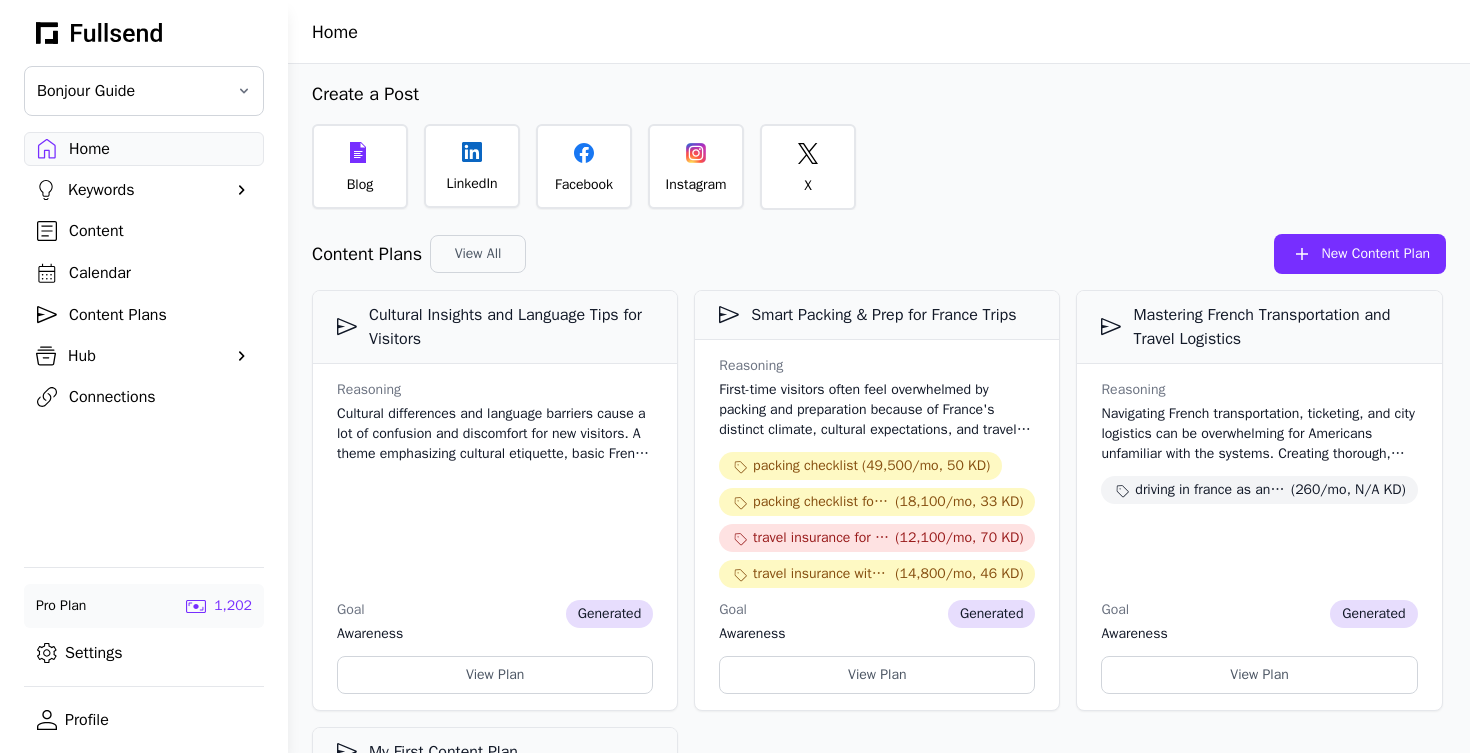 click on "Content" at bounding box center [144, 231] 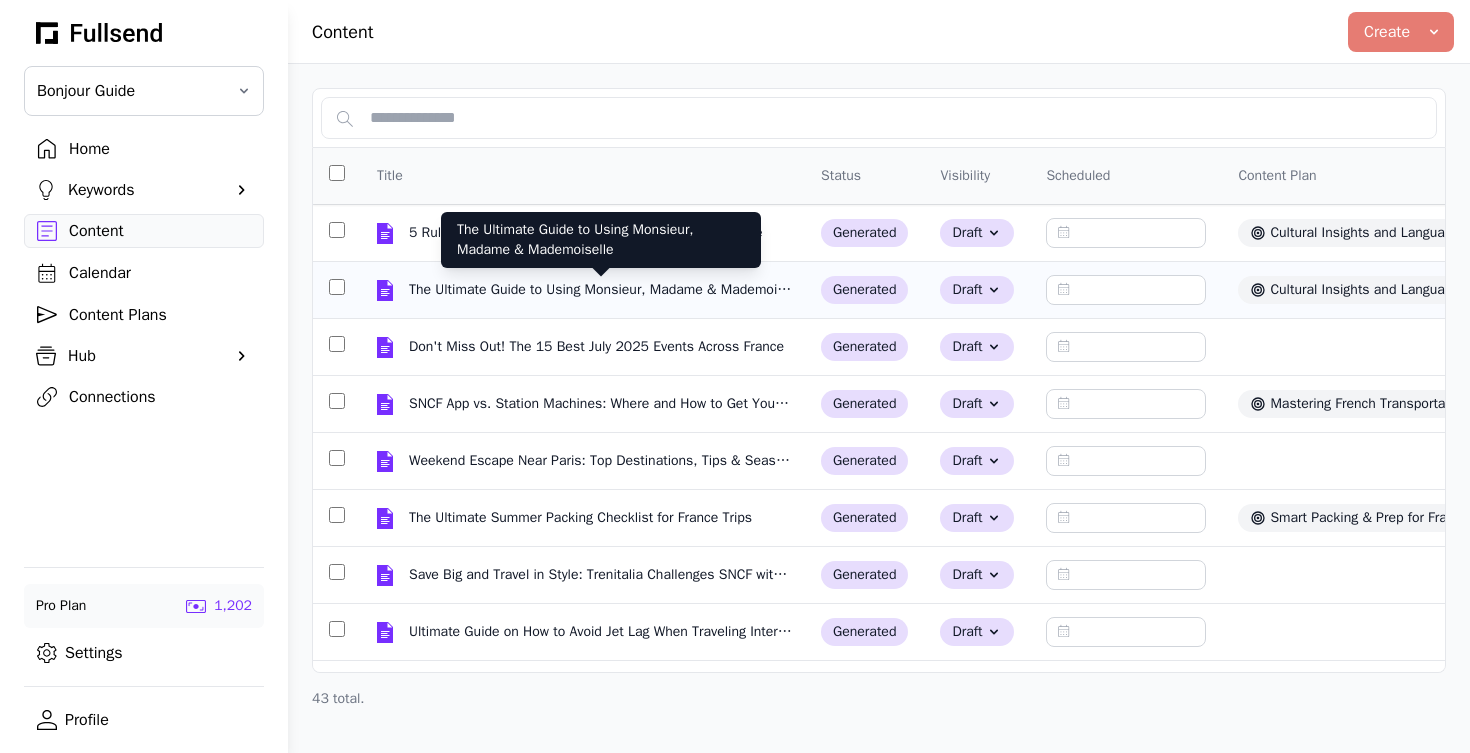 click on "The Ultimate Guide to Using Monsieur, Madame & Mademoiselle" at bounding box center (601, 290) 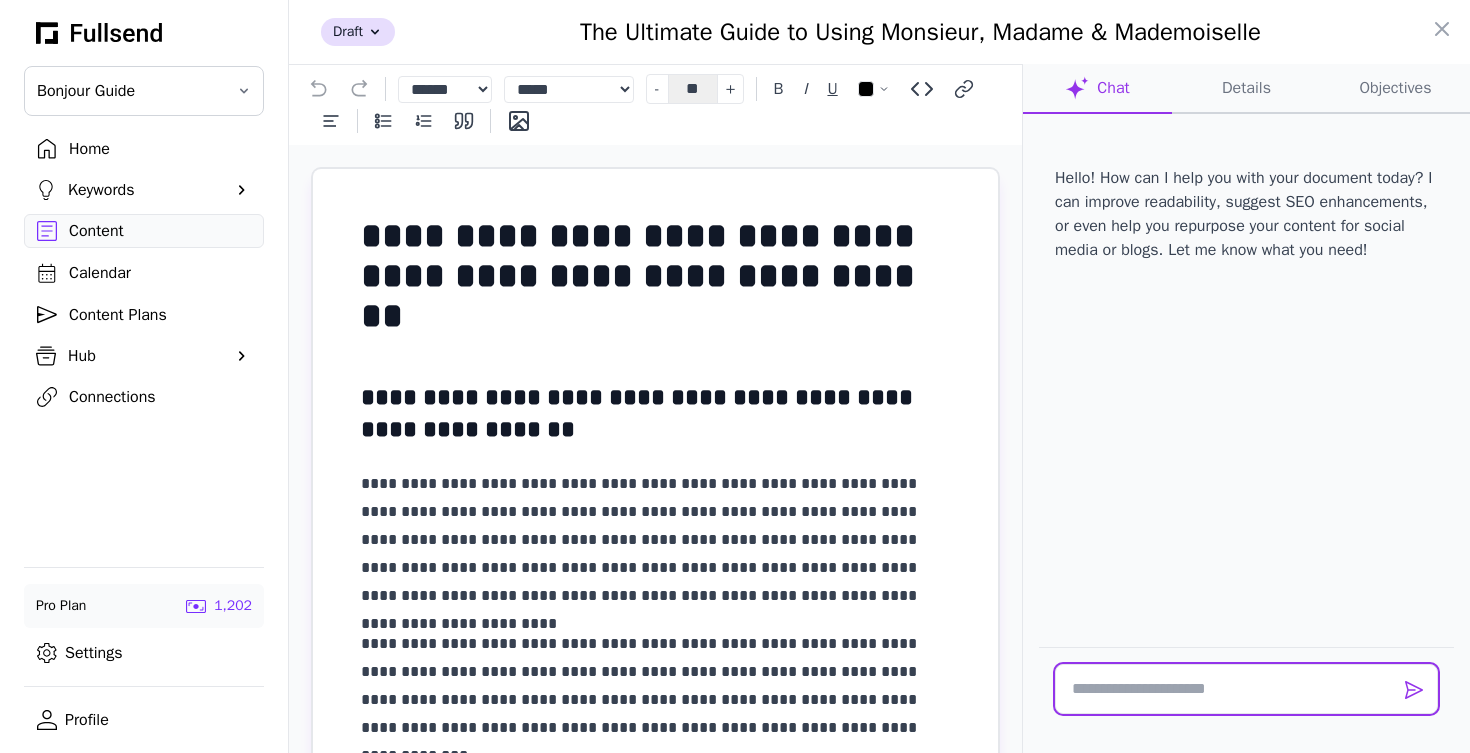 click at bounding box center (1246, 689) 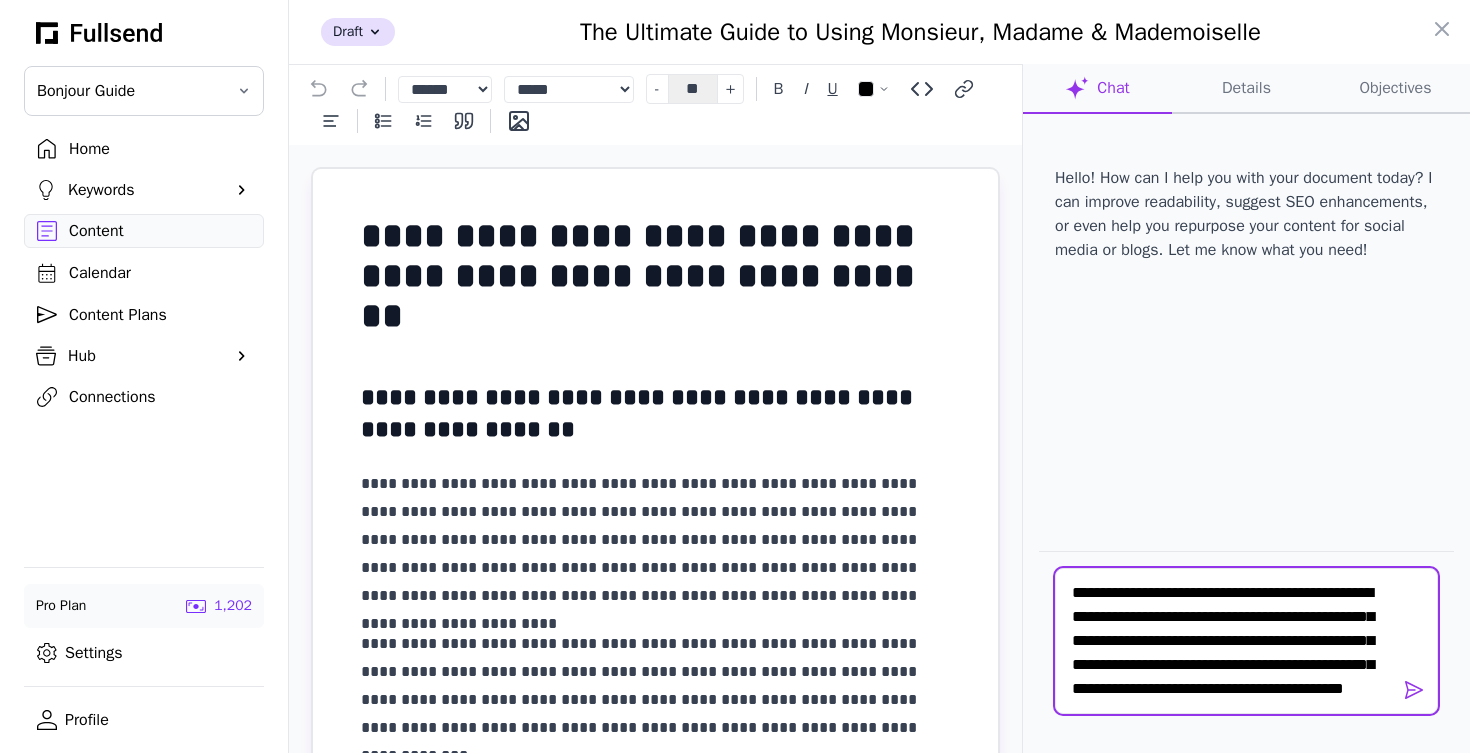 scroll, scrollTop: 48, scrollLeft: 0, axis: vertical 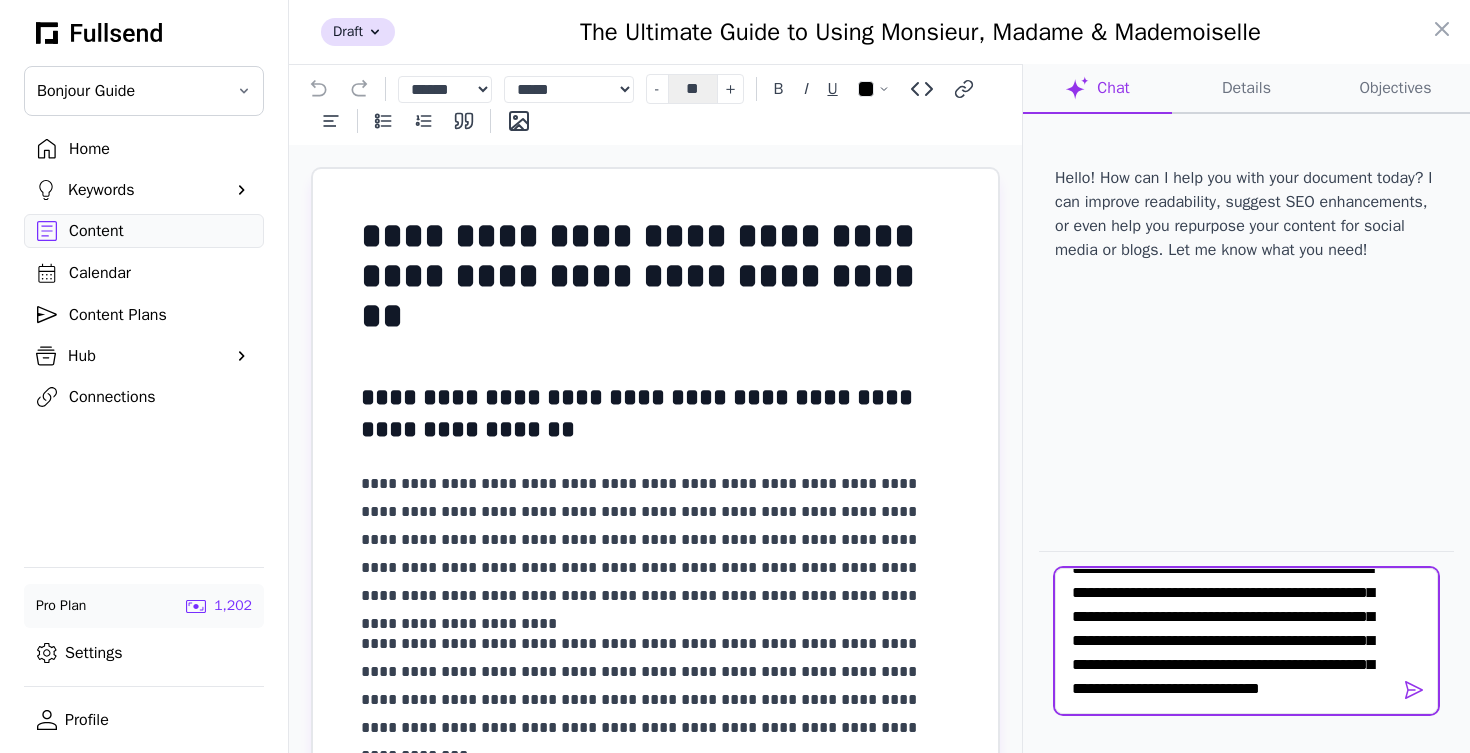 type on "**********" 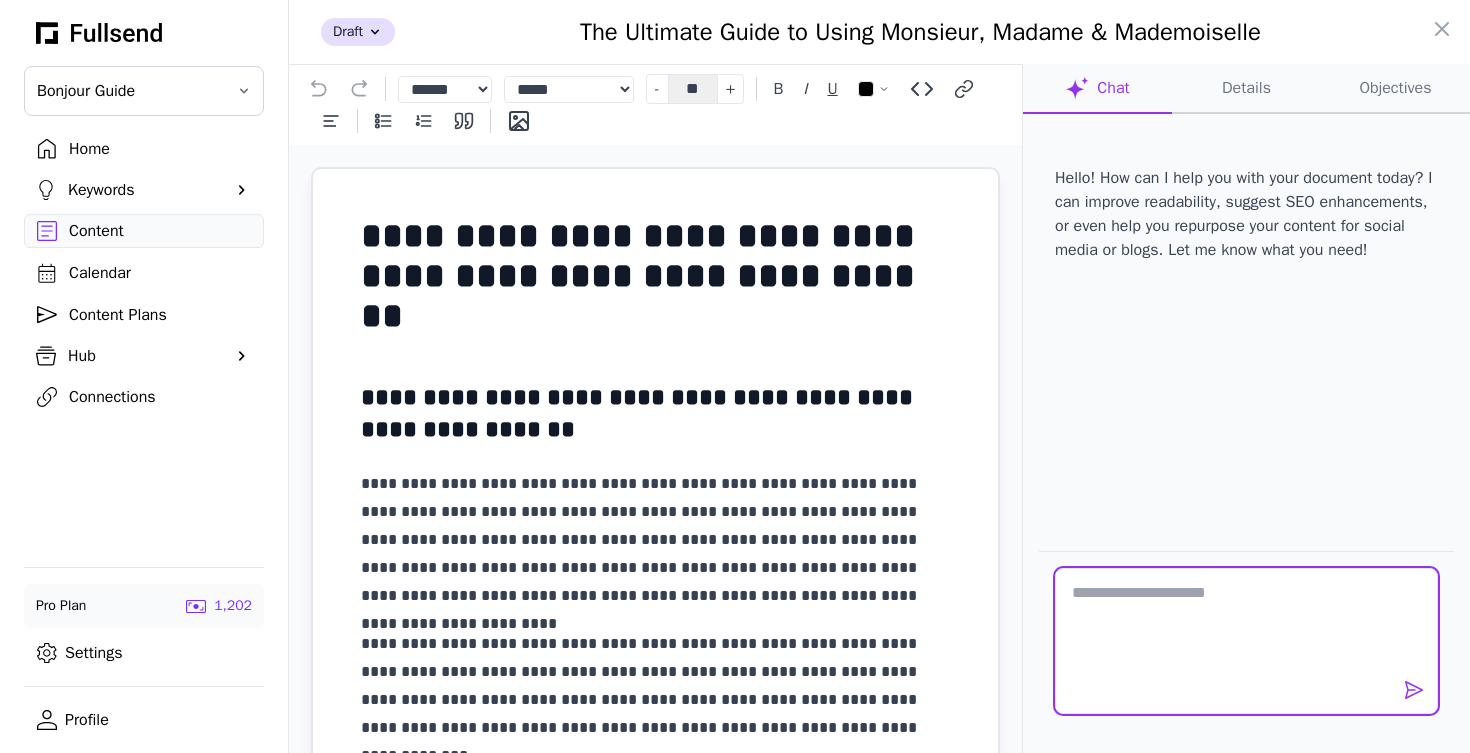 scroll, scrollTop: 0, scrollLeft: 0, axis: both 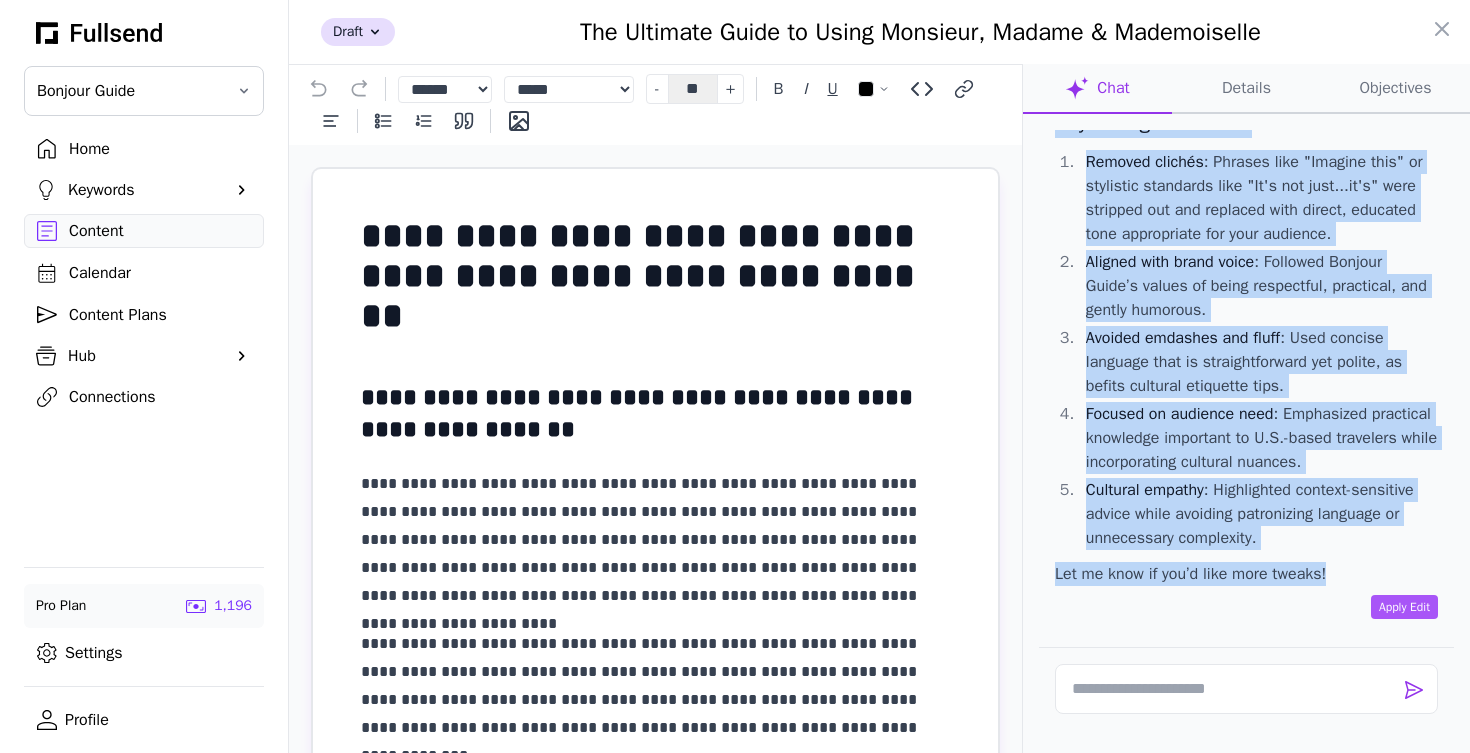 drag, startPoint x: 1078, startPoint y: 424, endPoint x: 1348, endPoint y: 573, distance: 308.3845 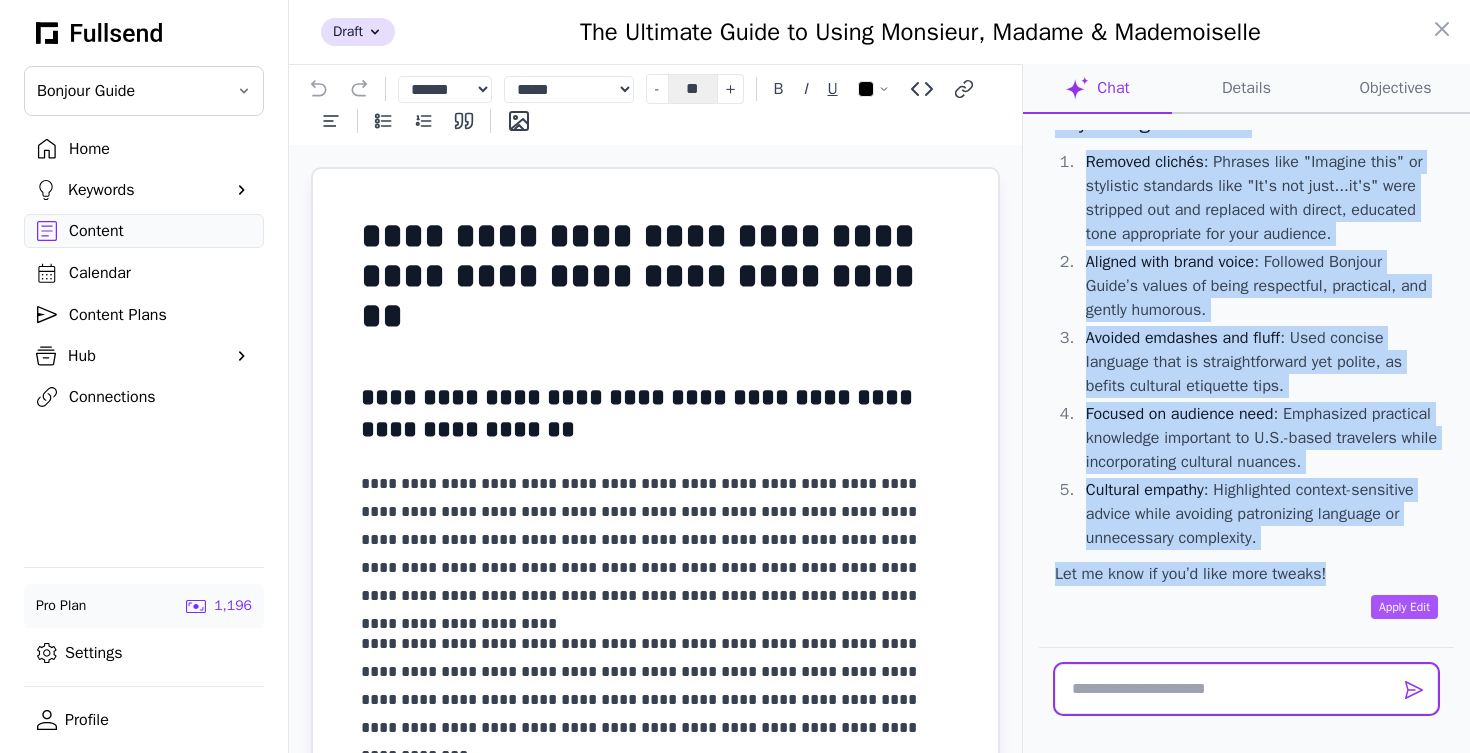 click at bounding box center (1246, 689) 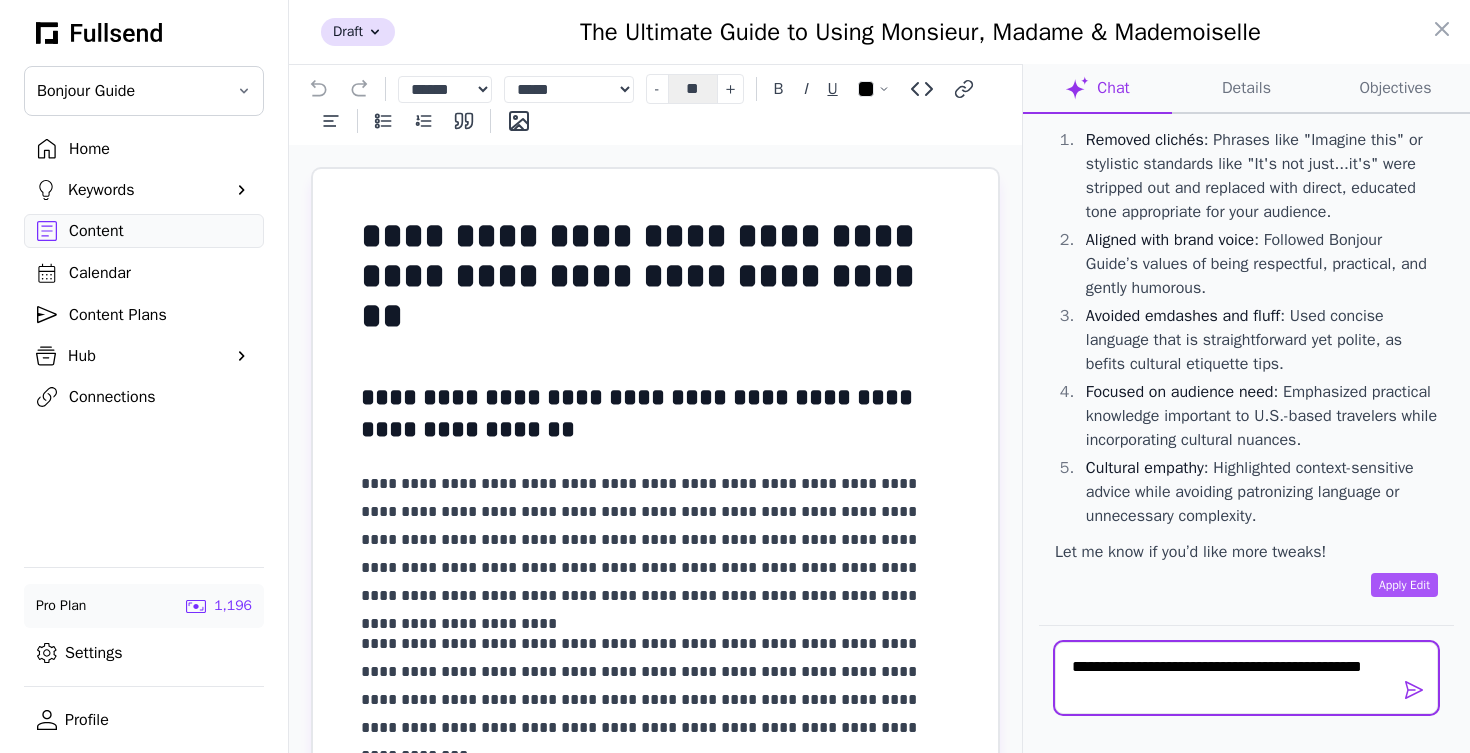 scroll, scrollTop: 0, scrollLeft: 0, axis: both 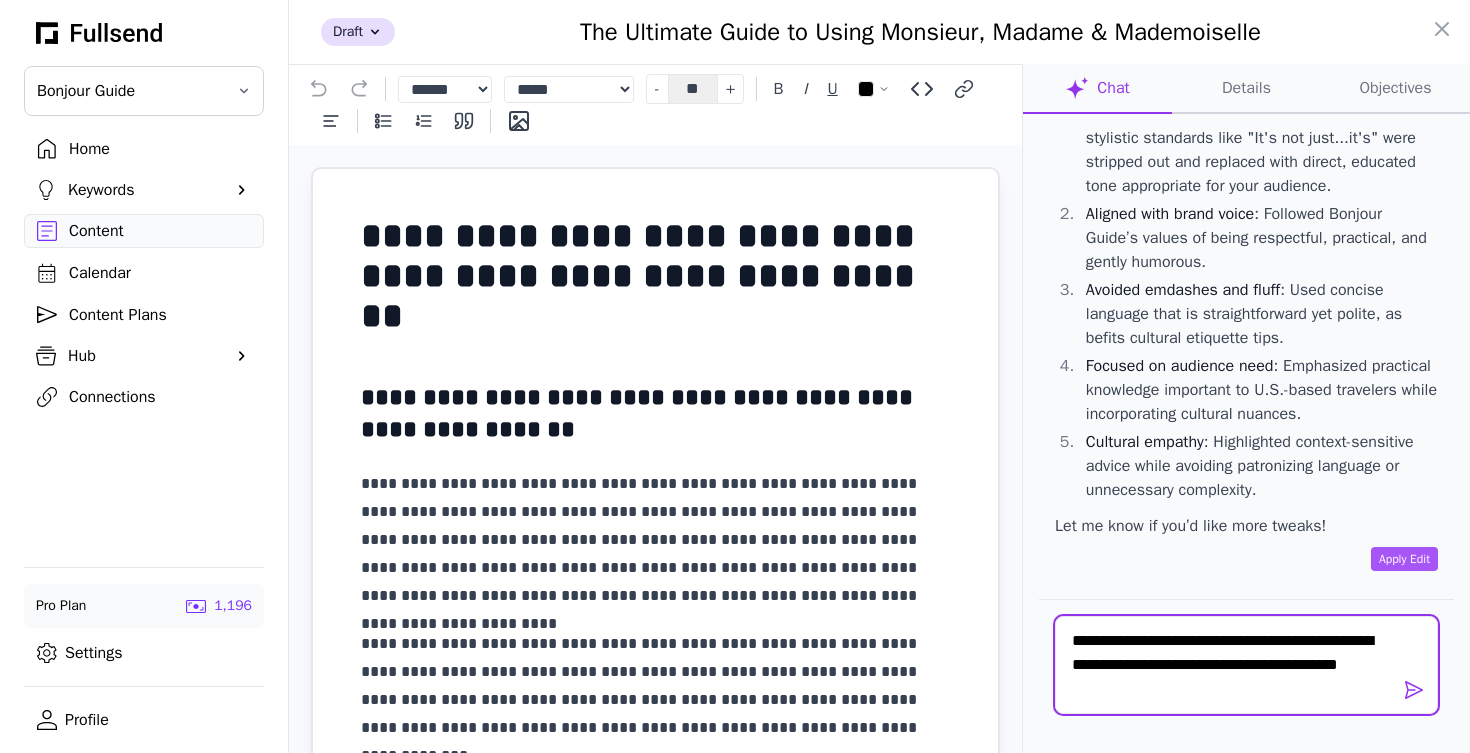 type on "**********" 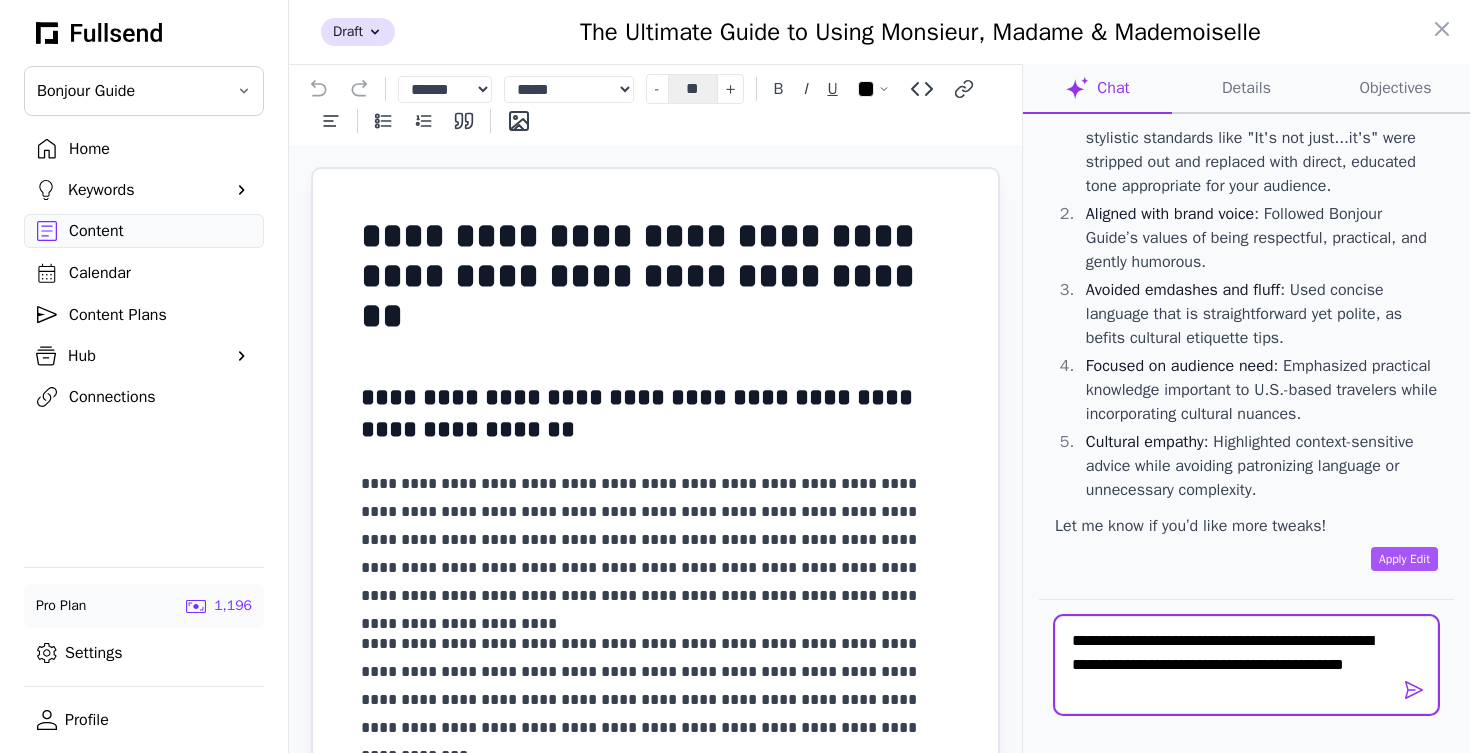 type 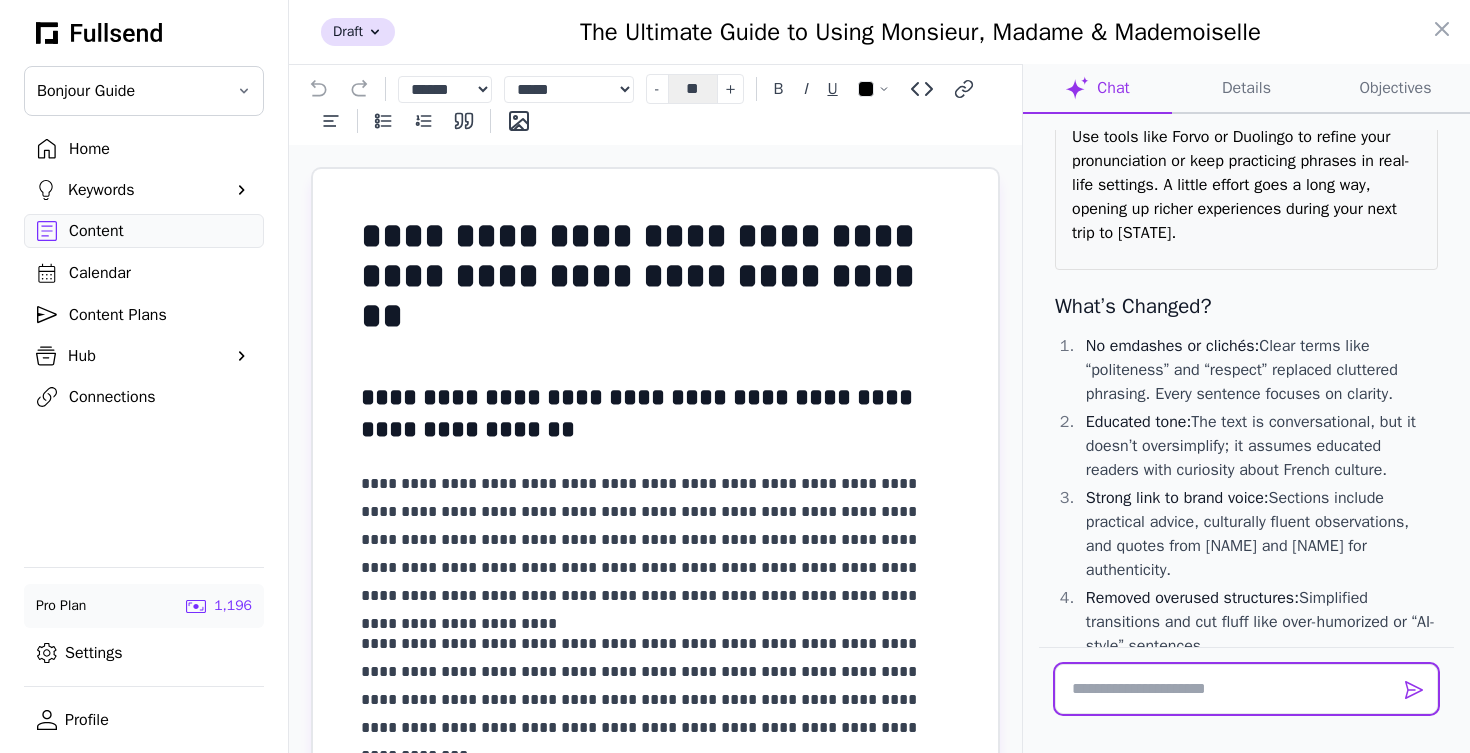 scroll, scrollTop: 11335, scrollLeft: 0, axis: vertical 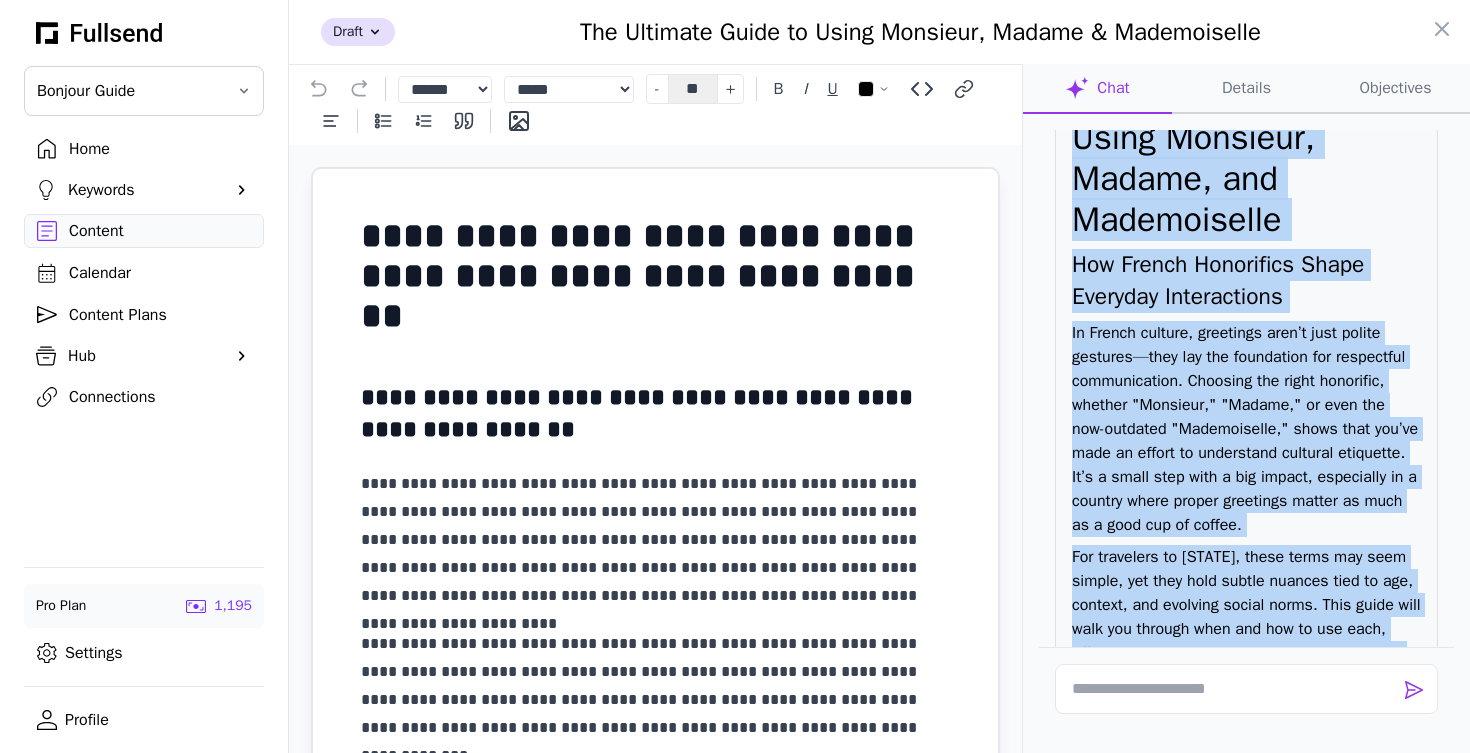 drag, startPoint x: 1212, startPoint y: 561, endPoint x: 1066, endPoint y: 232, distance: 359.94028 